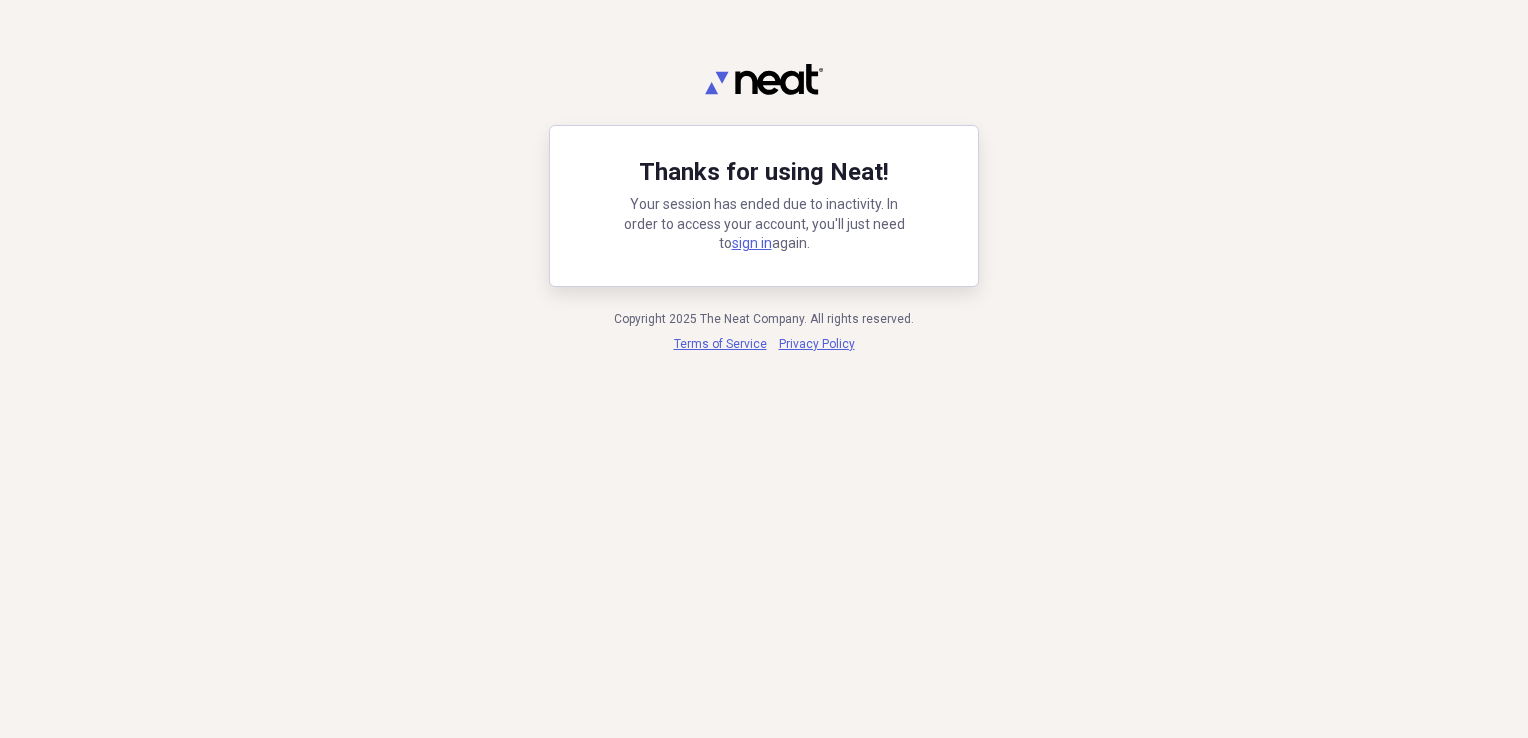 scroll, scrollTop: 0, scrollLeft: 0, axis: both 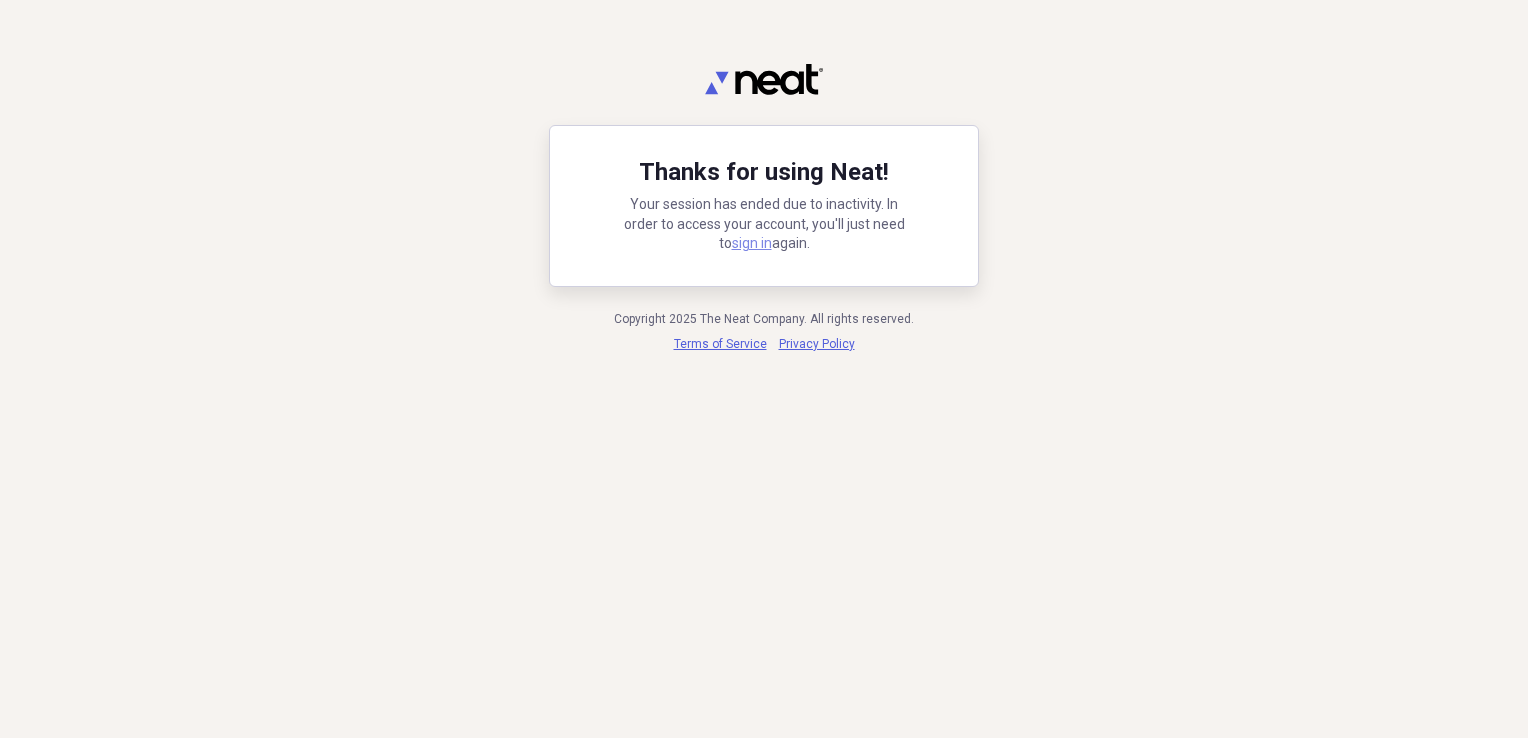 click on "sign in" at bounding box center (752, 243) 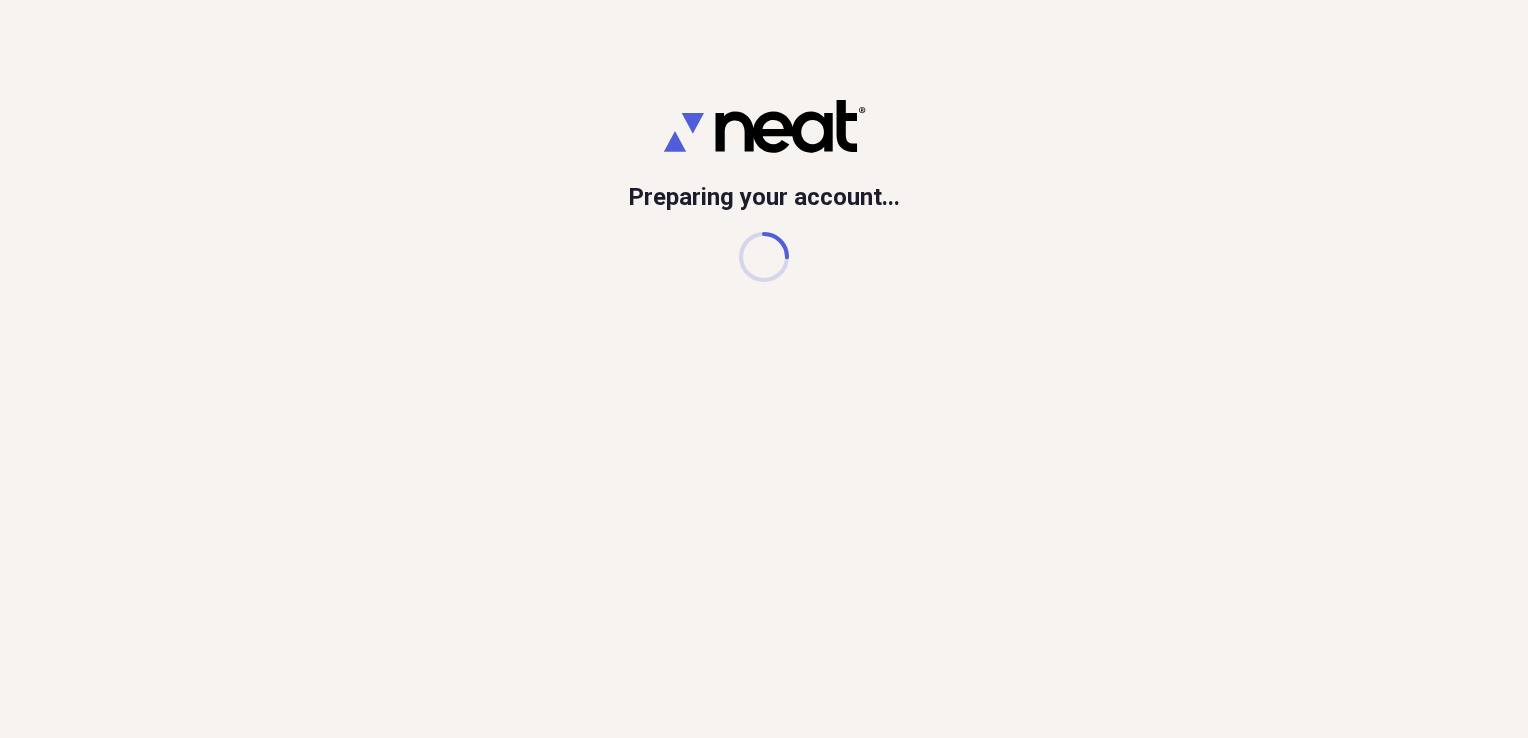 scroll, scrollTop: 0, scrollLeft: 0, axis: both 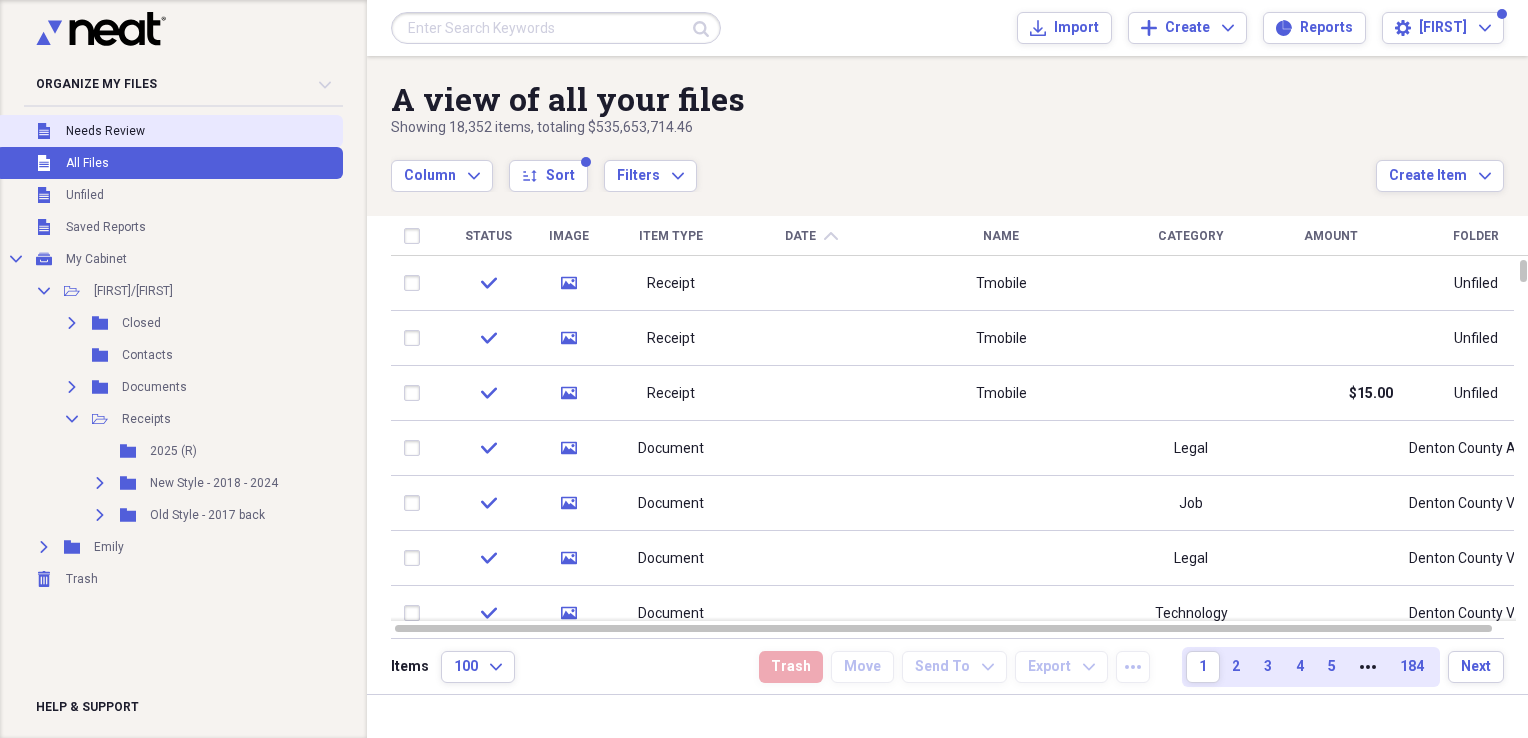 click on "Needs Review" at bounding box center (105, 131) 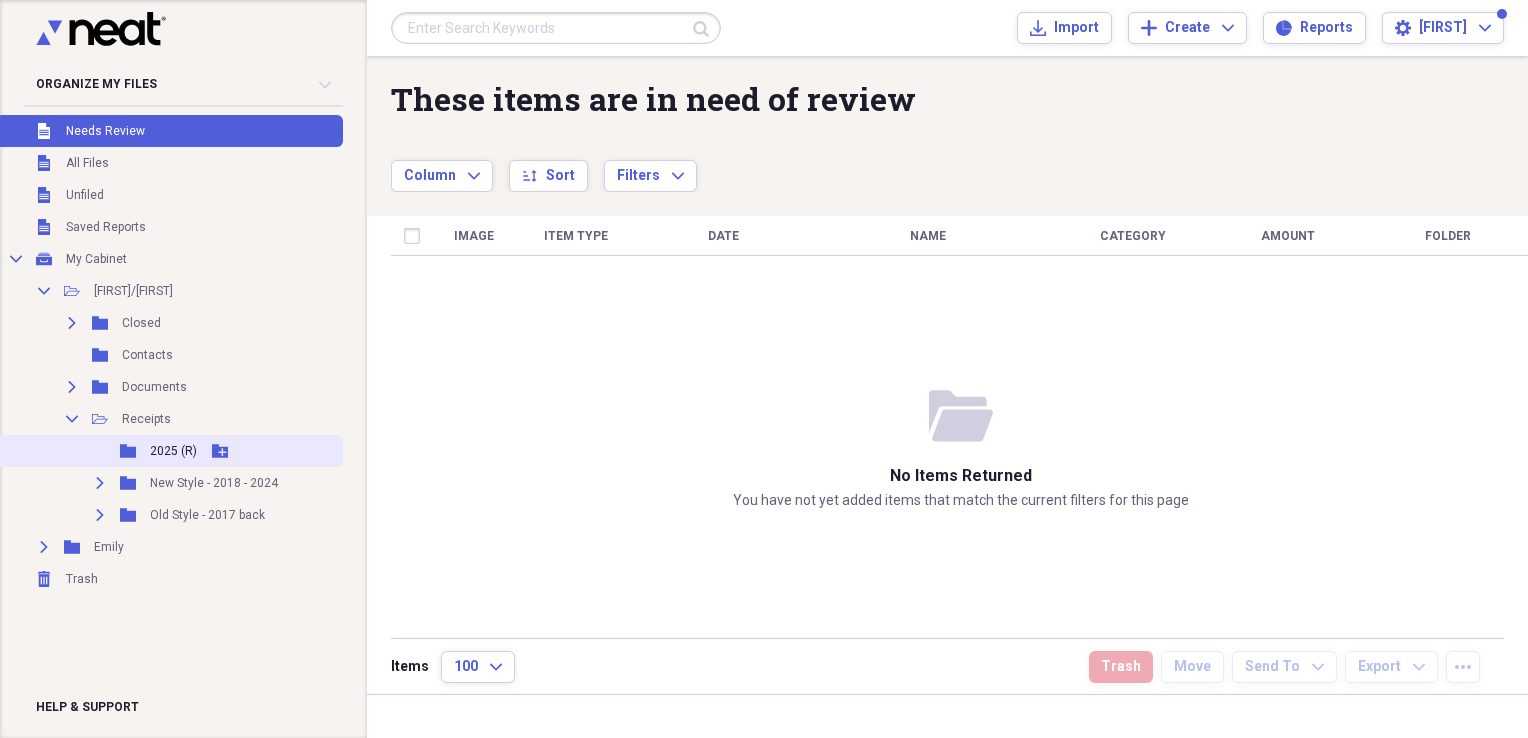 click on "2025 (R)" at bounding box center (173, 451) 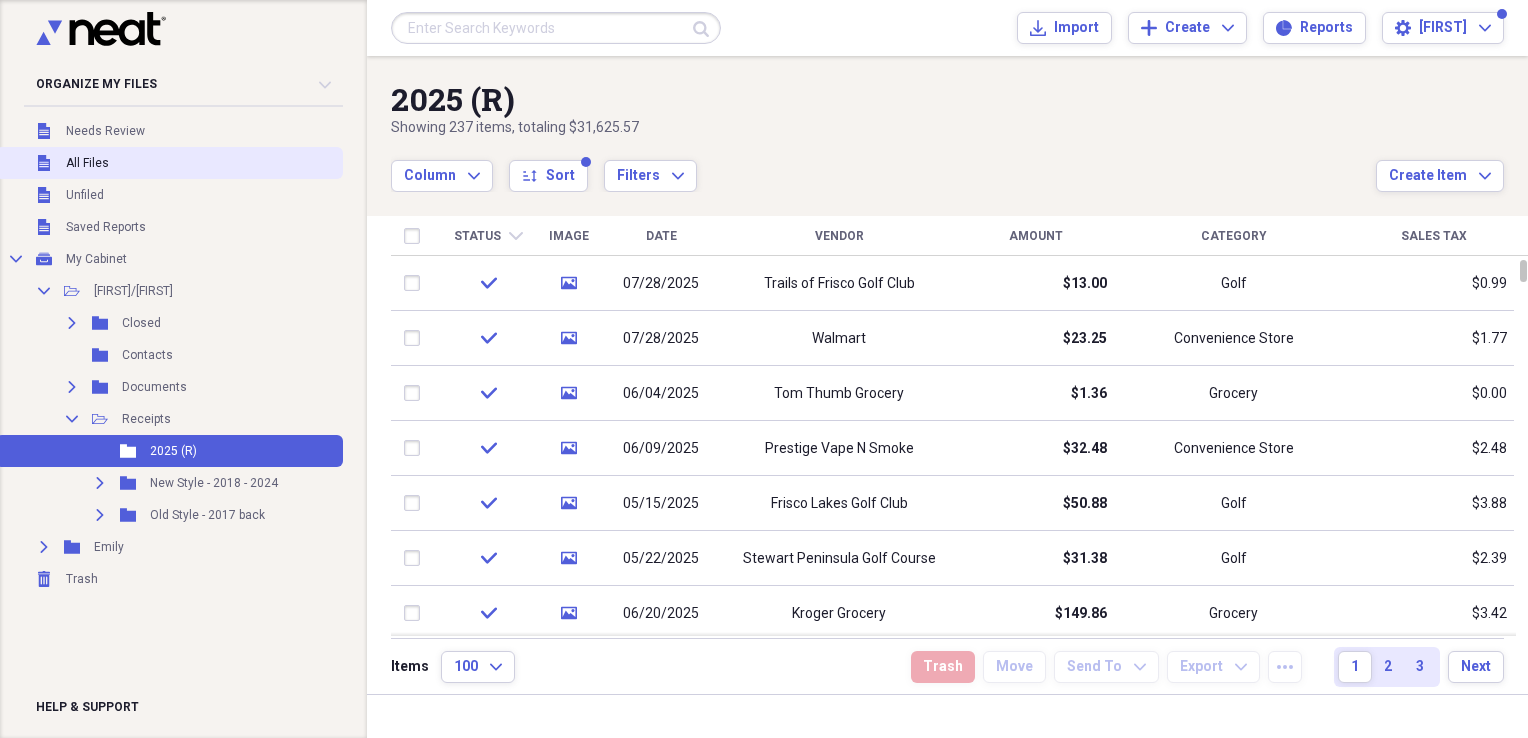 click on "All Files" at bounding box center (87, 163) 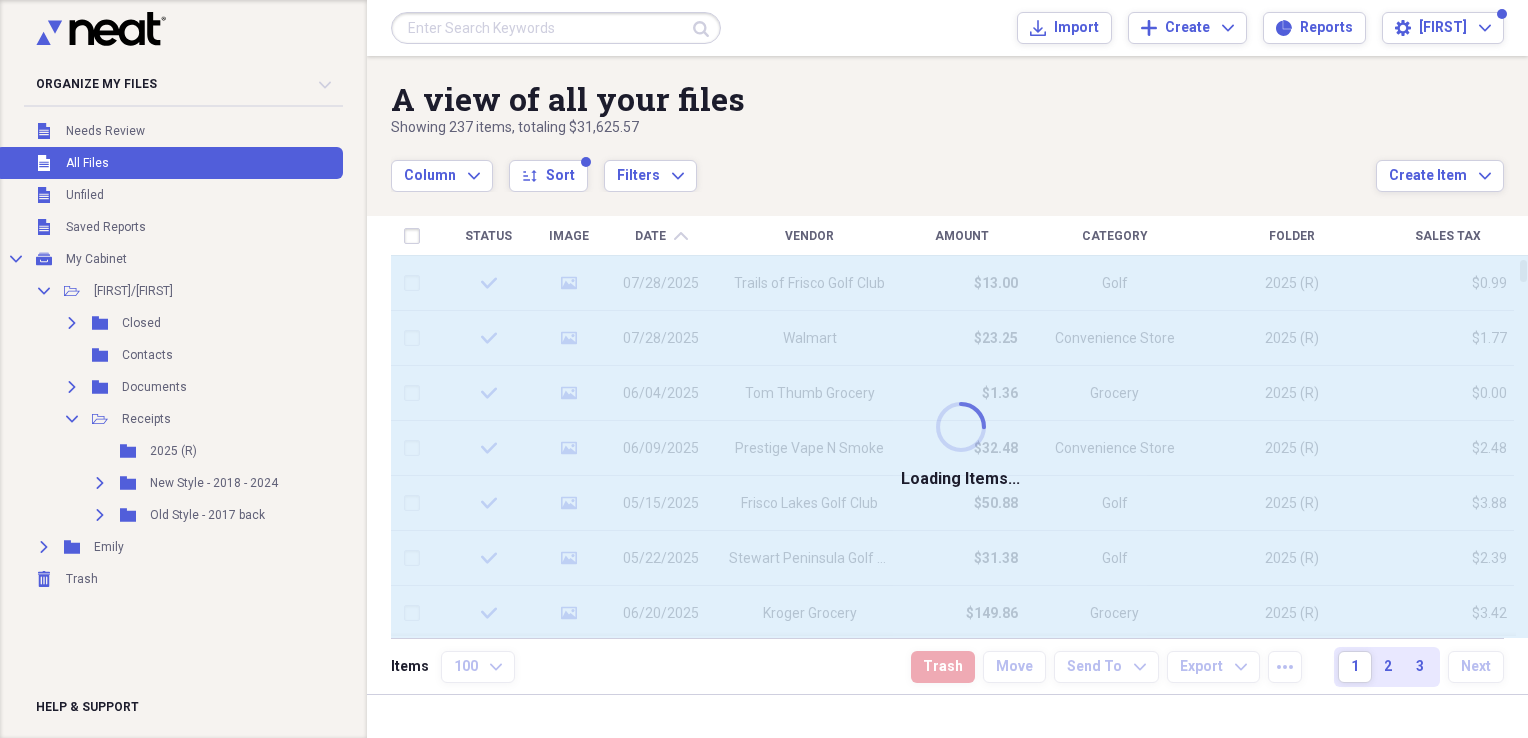click at bounding box center (556, 28) 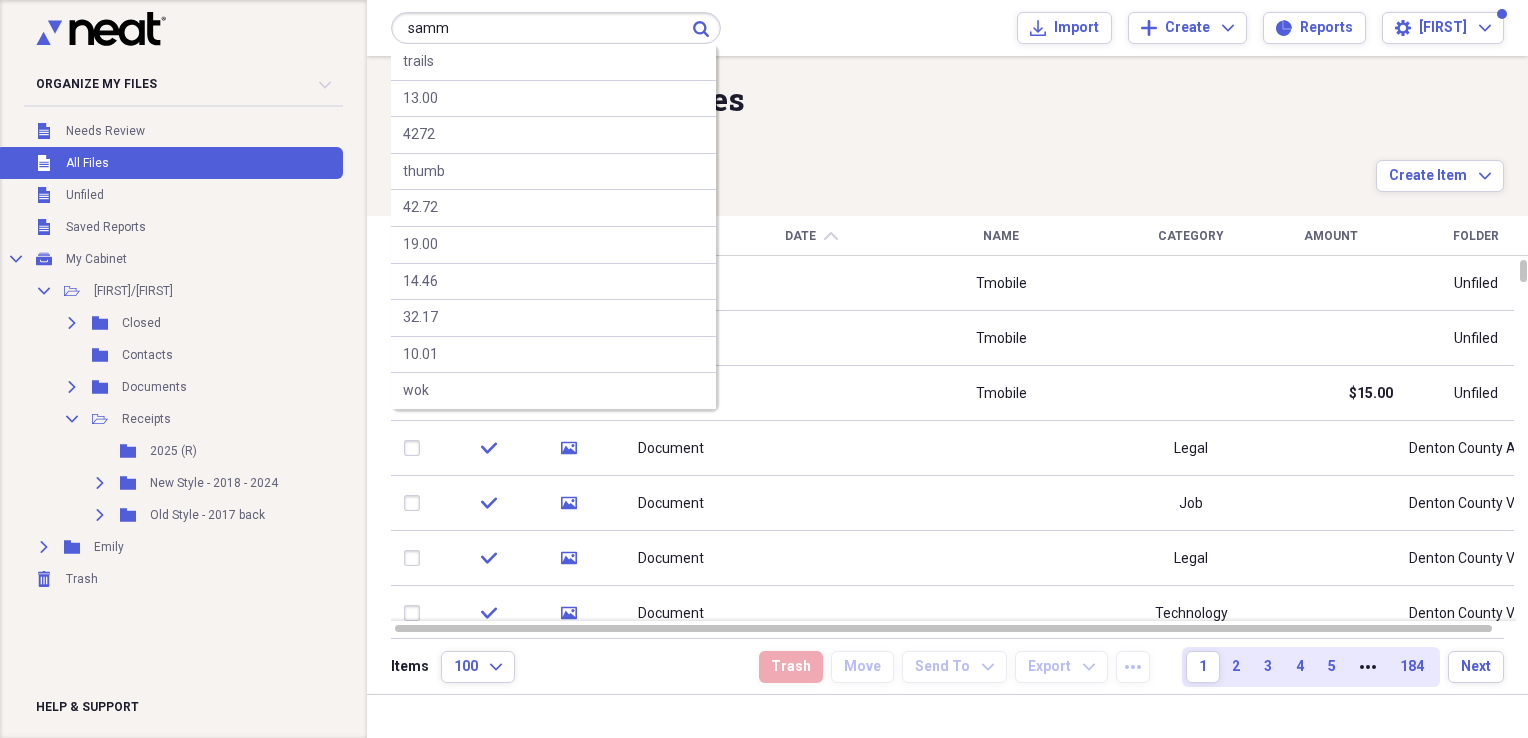 type on "samm" 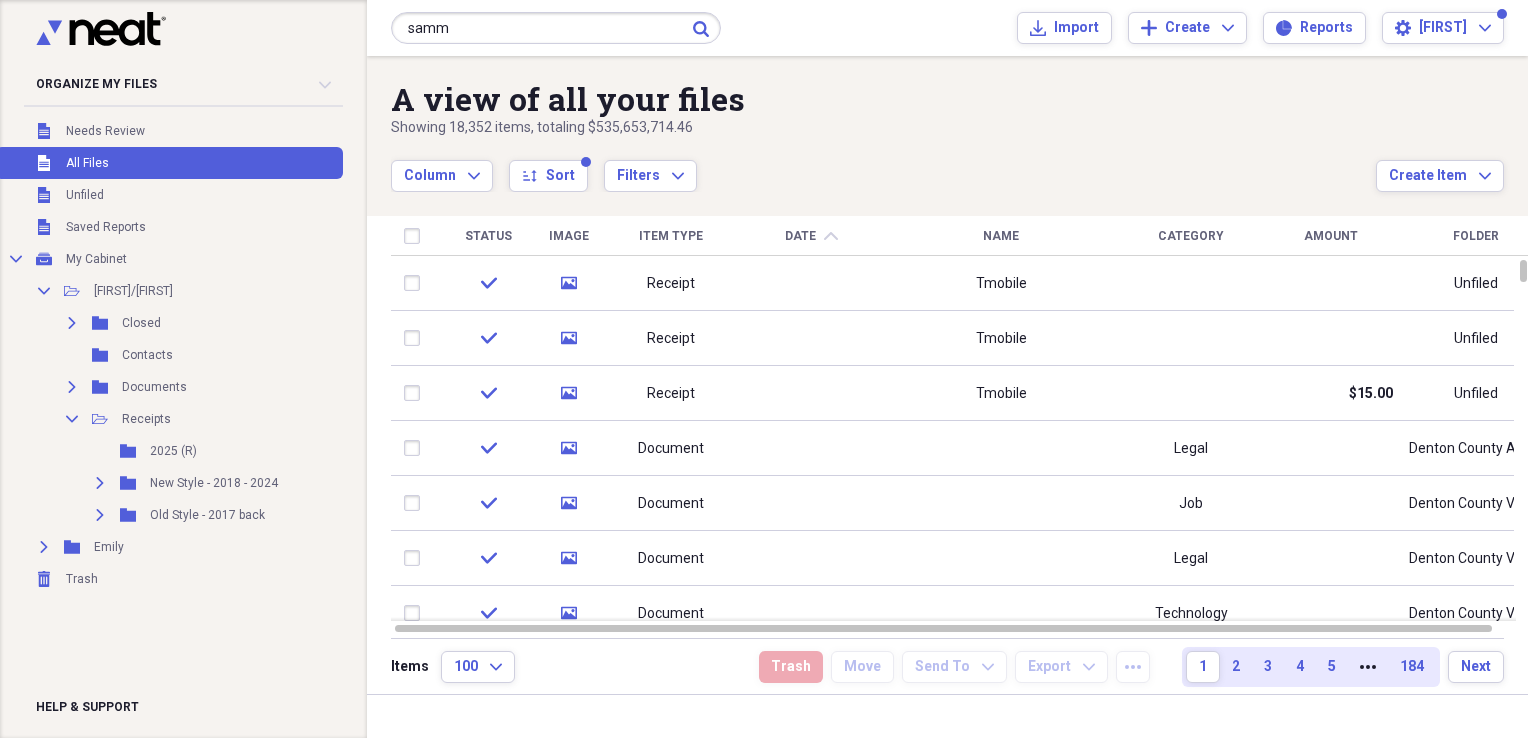 click on "Submit" 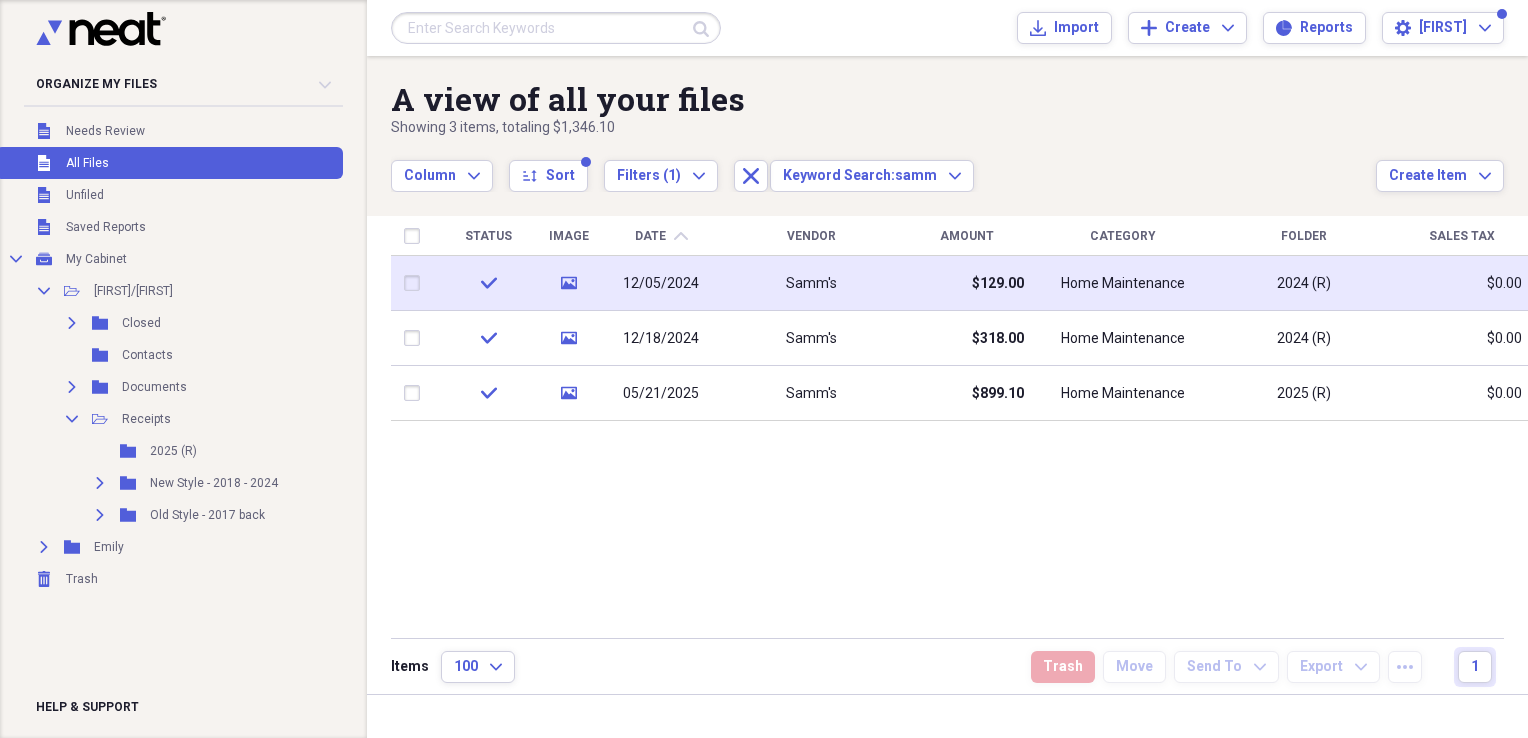 click 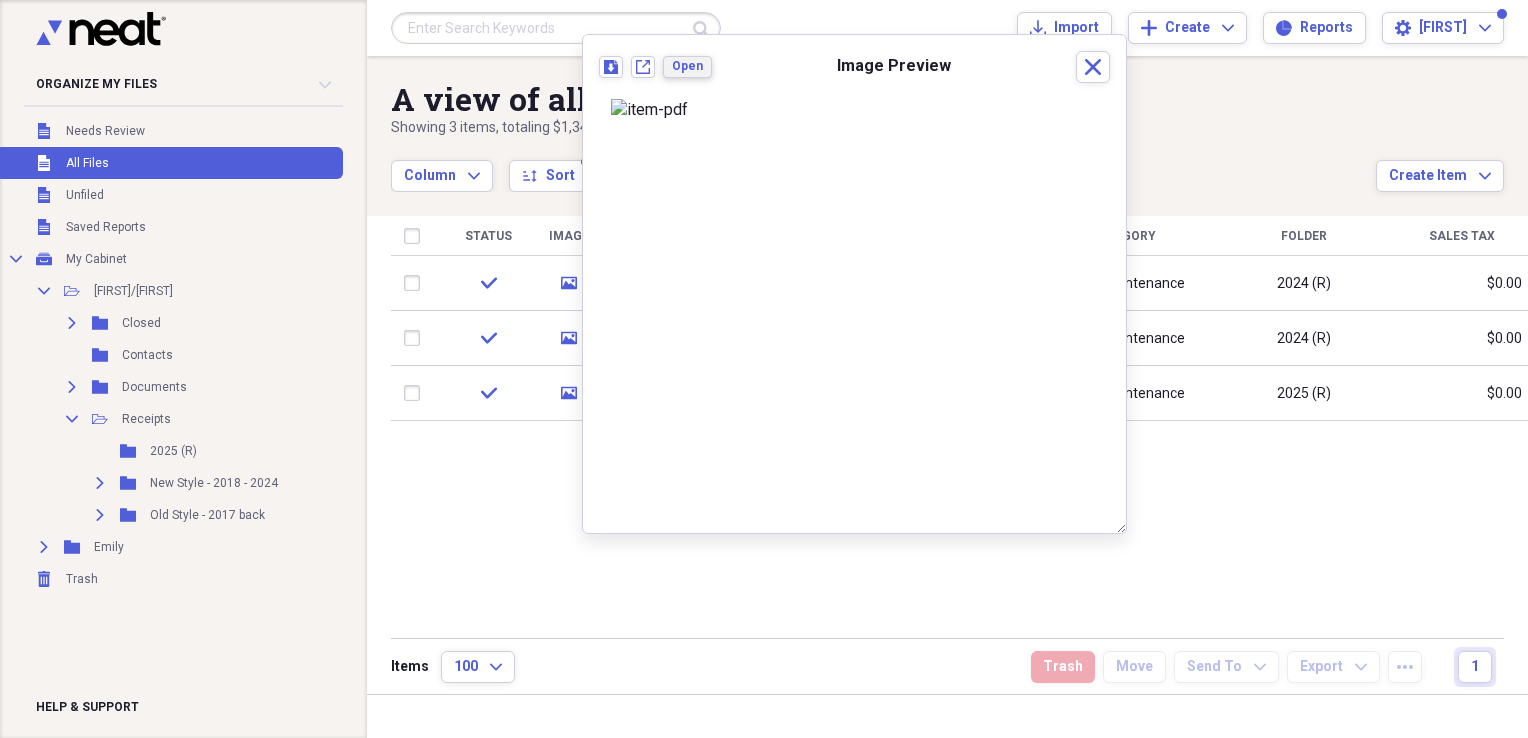 click on "Open" at bounding box center (687, 66) 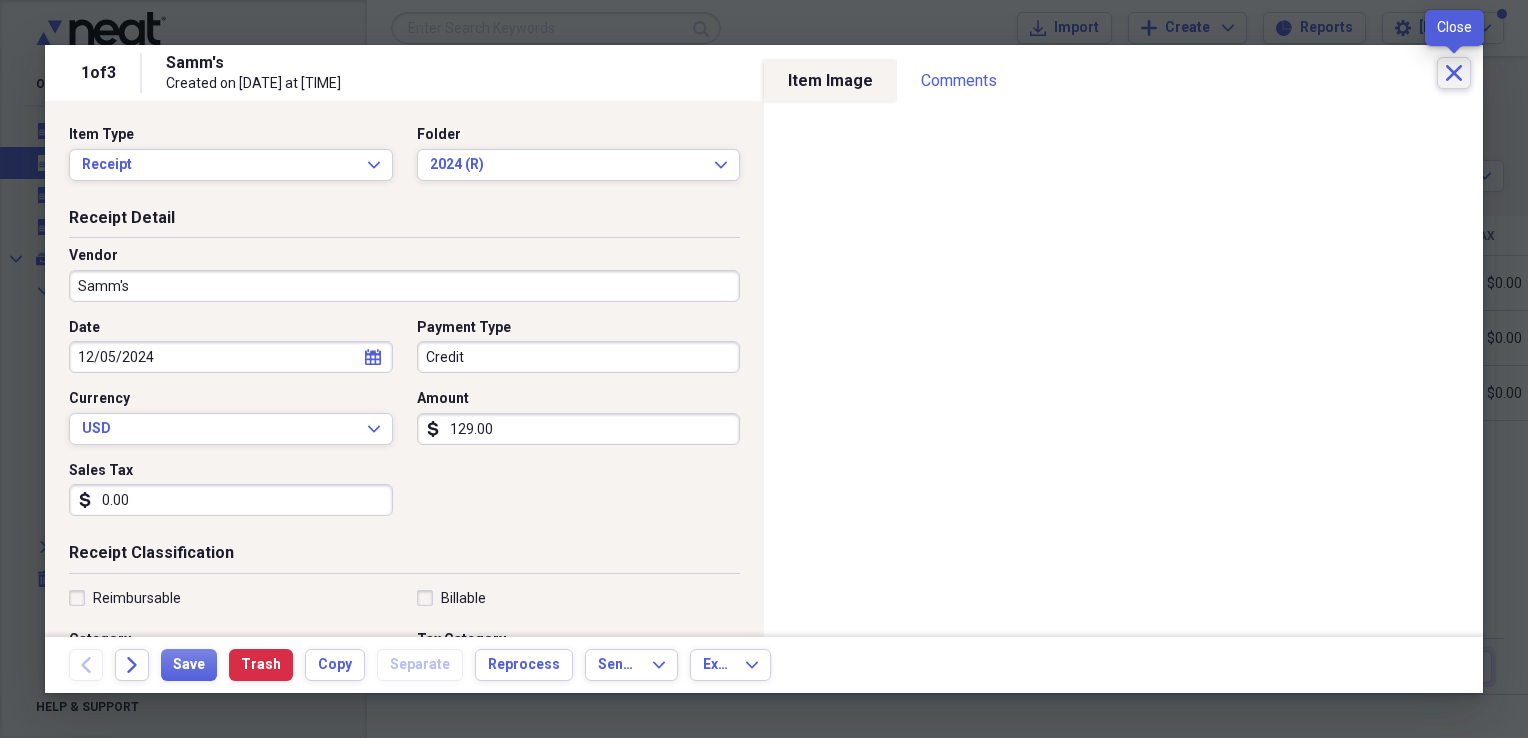 click 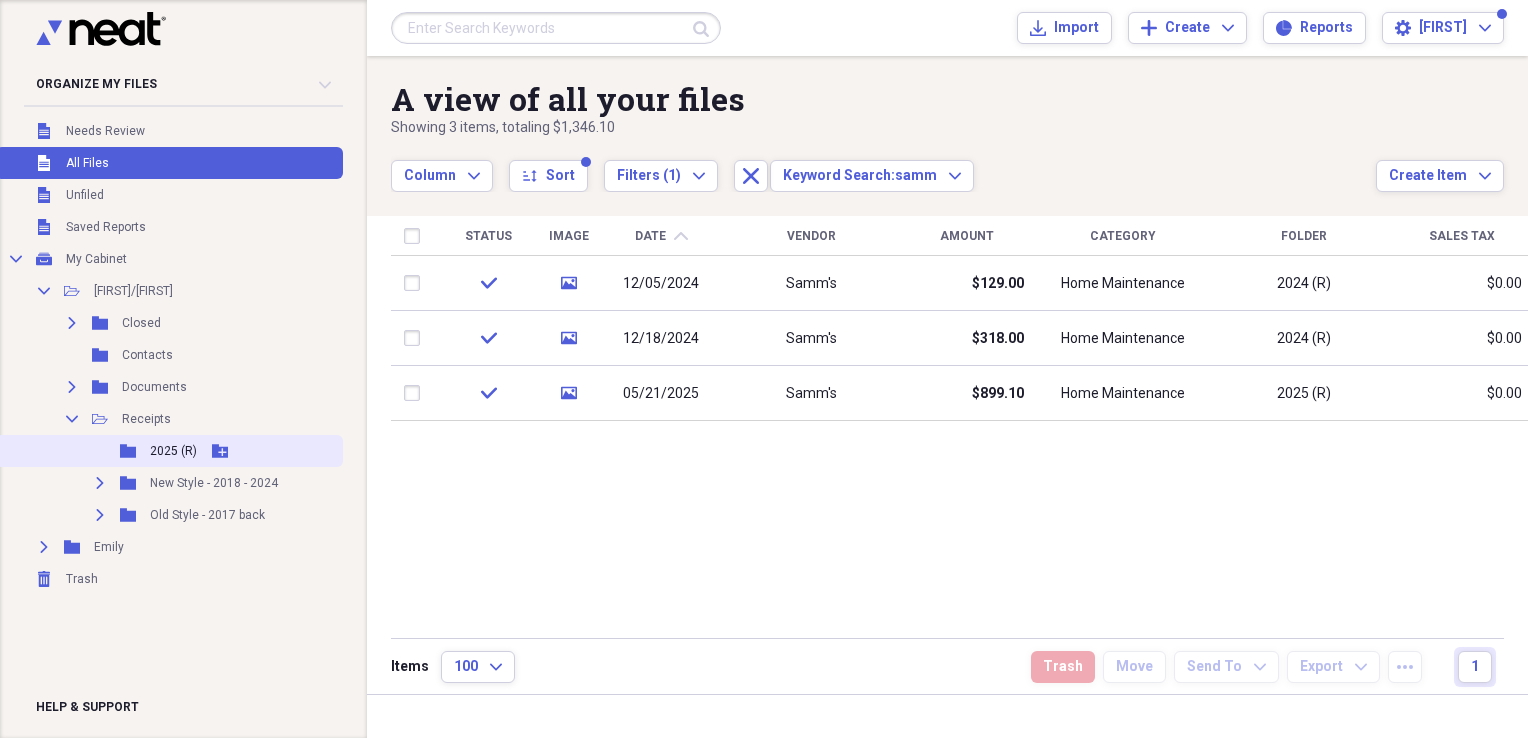 click on "2025 (R)" at bounding box center [173, 451] 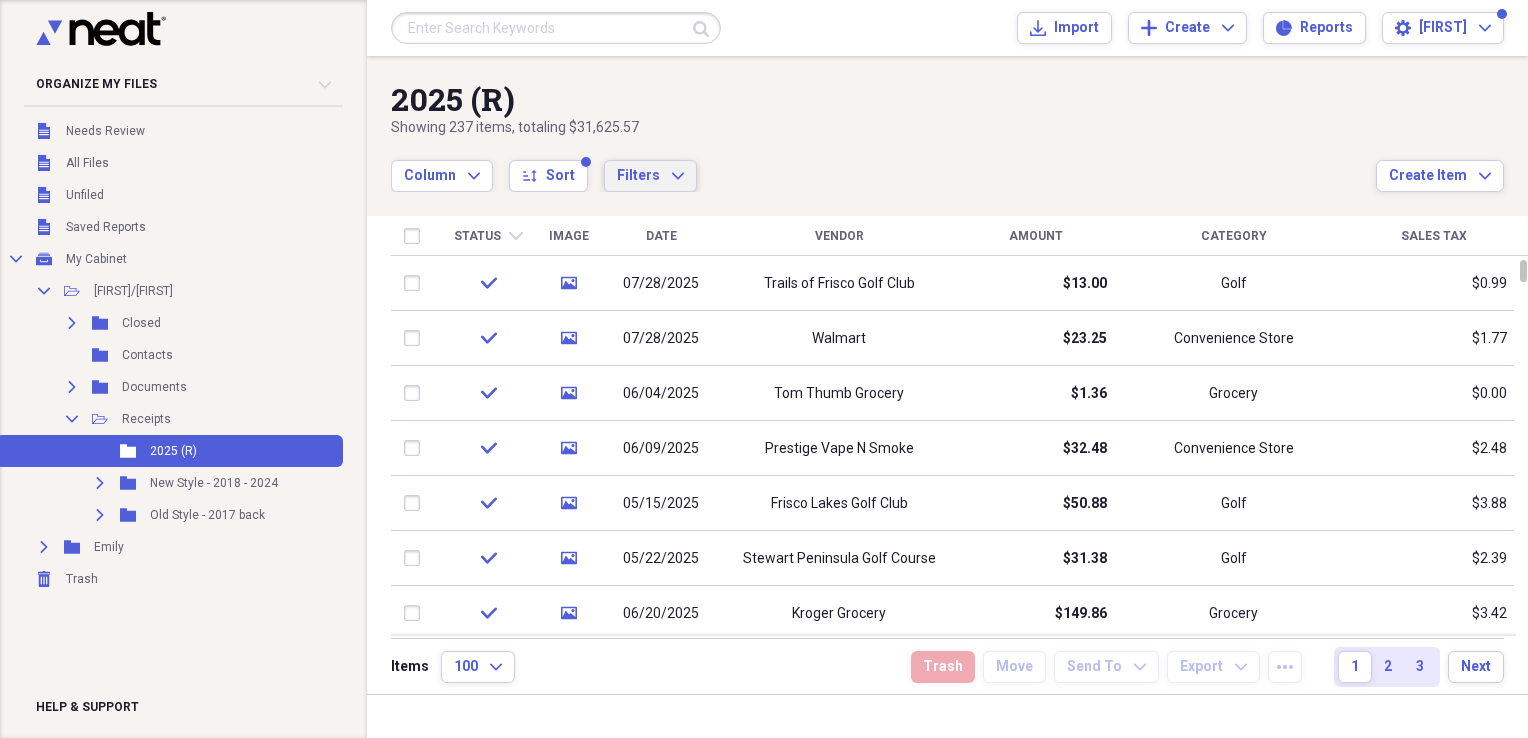 click on "Filters" at bounding box center (638, 175) 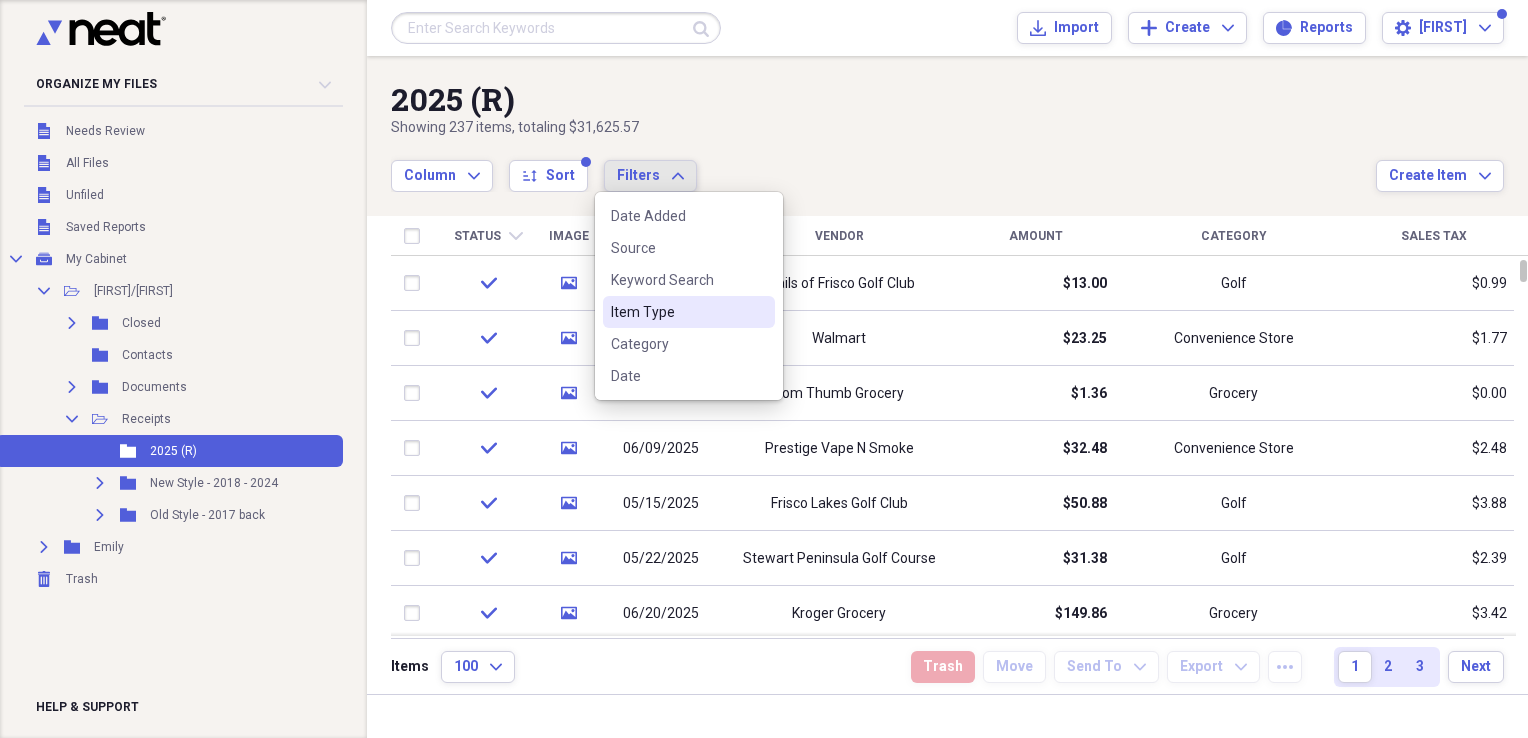 click on "Item Type" at bounding box center (677, 312) 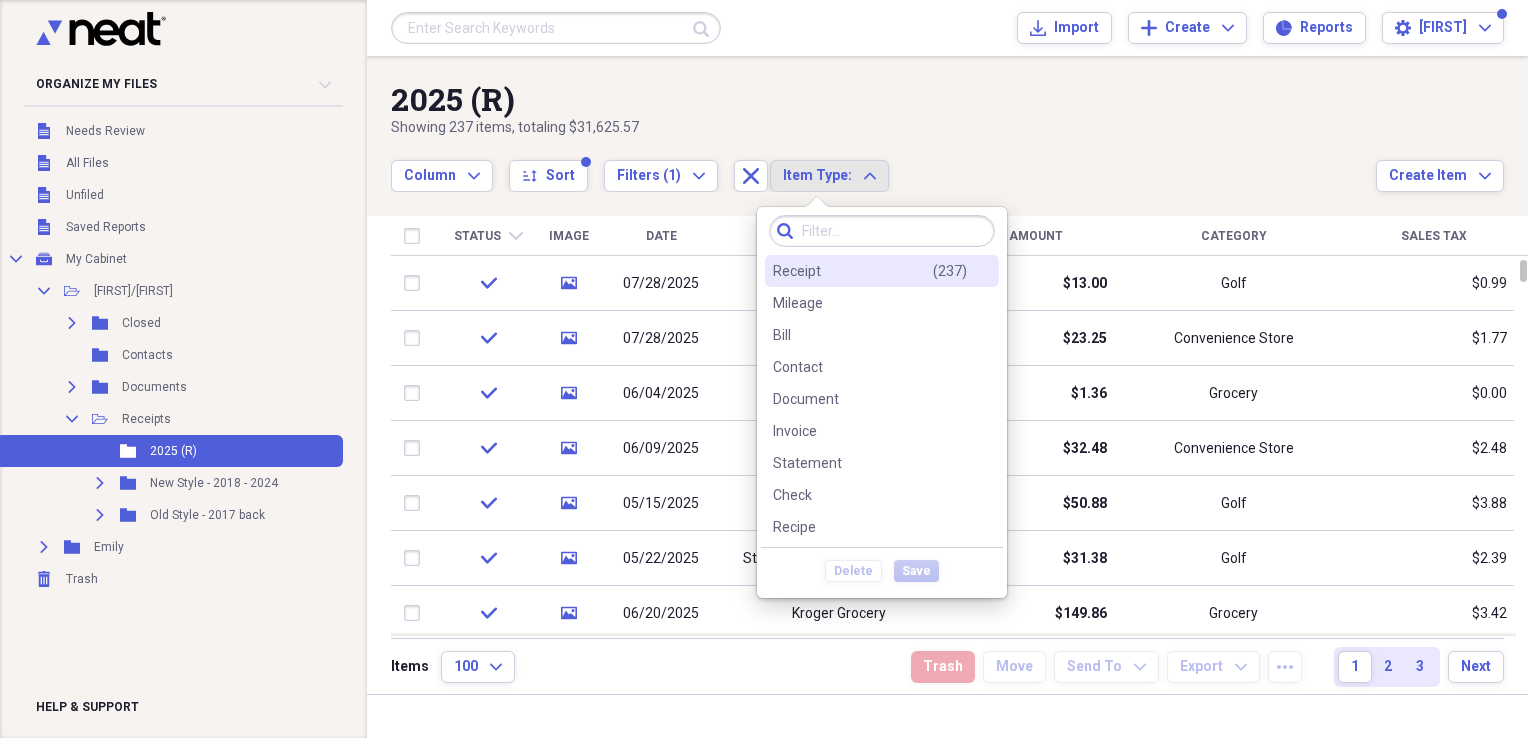 click on "Receipt" at bounding box center (797, 271) 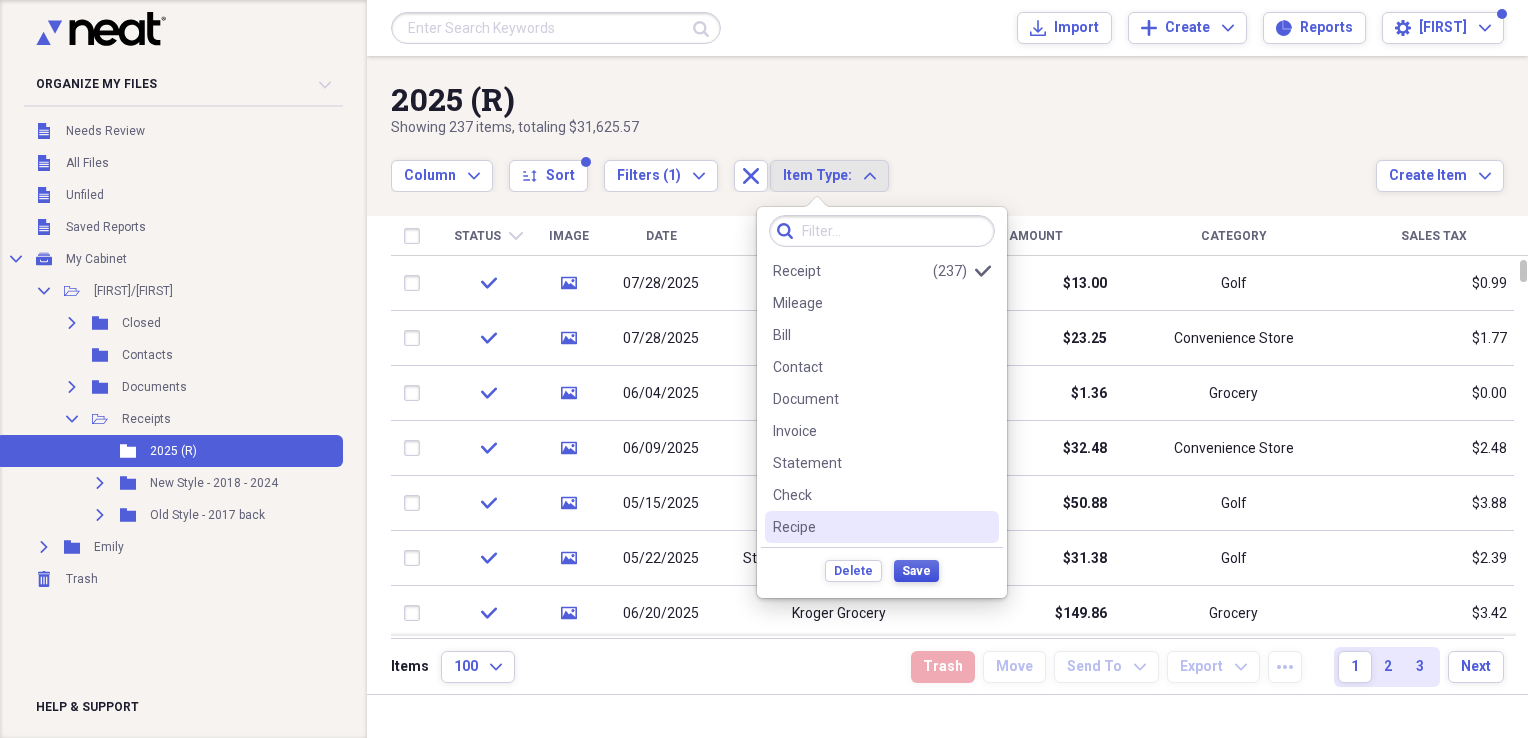 click on "Save" at bounding box center [916, 571] 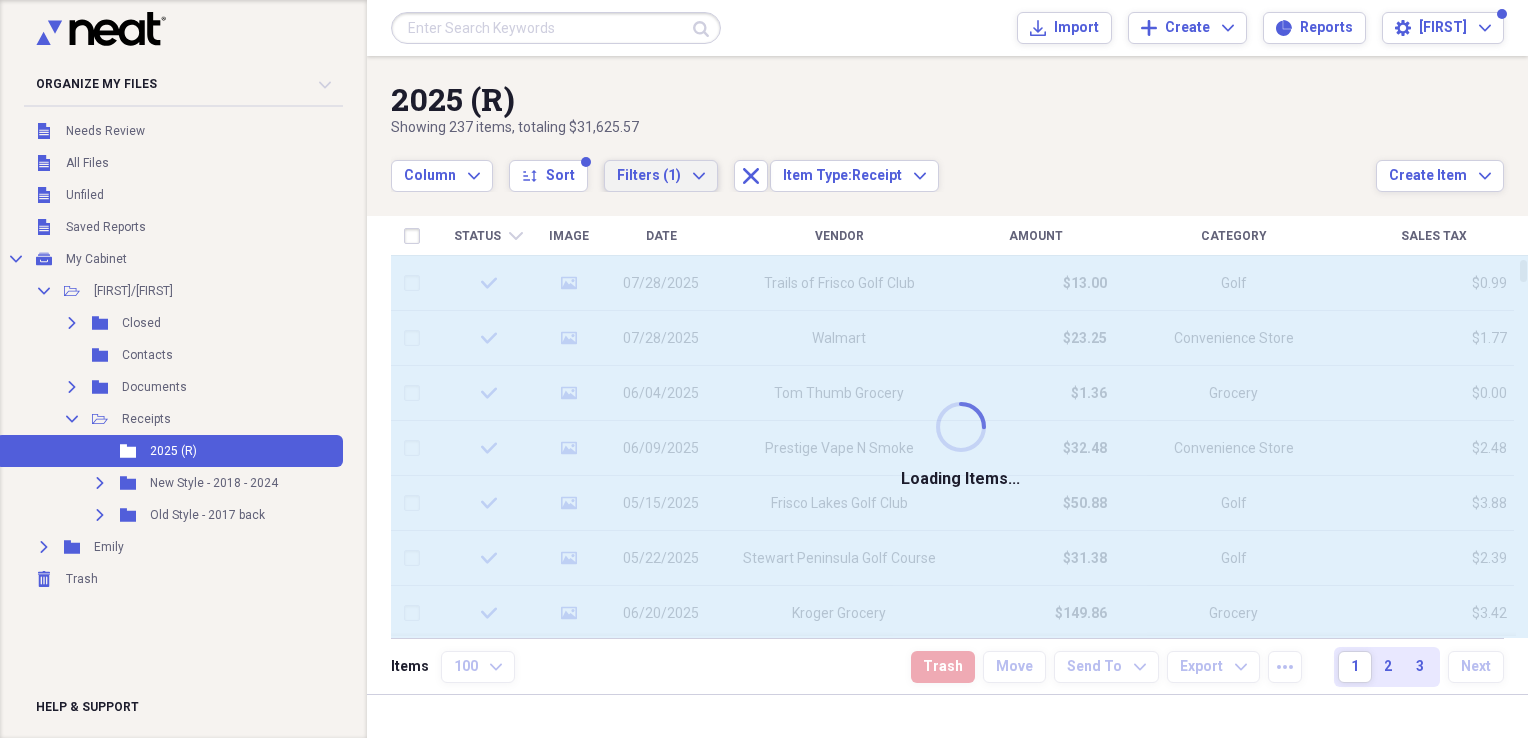click on "Expand" 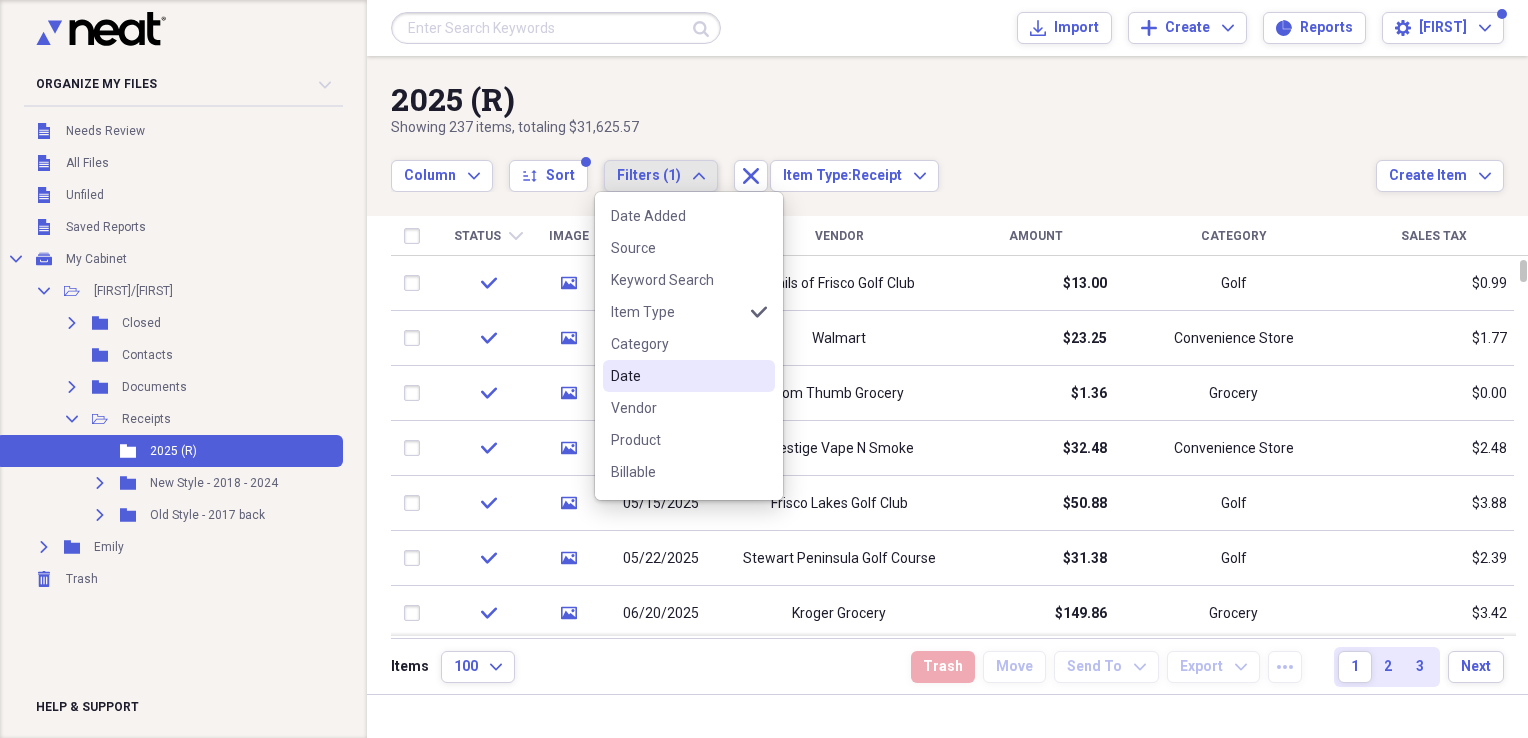 click on "Date" at bounding box center [677, 376] 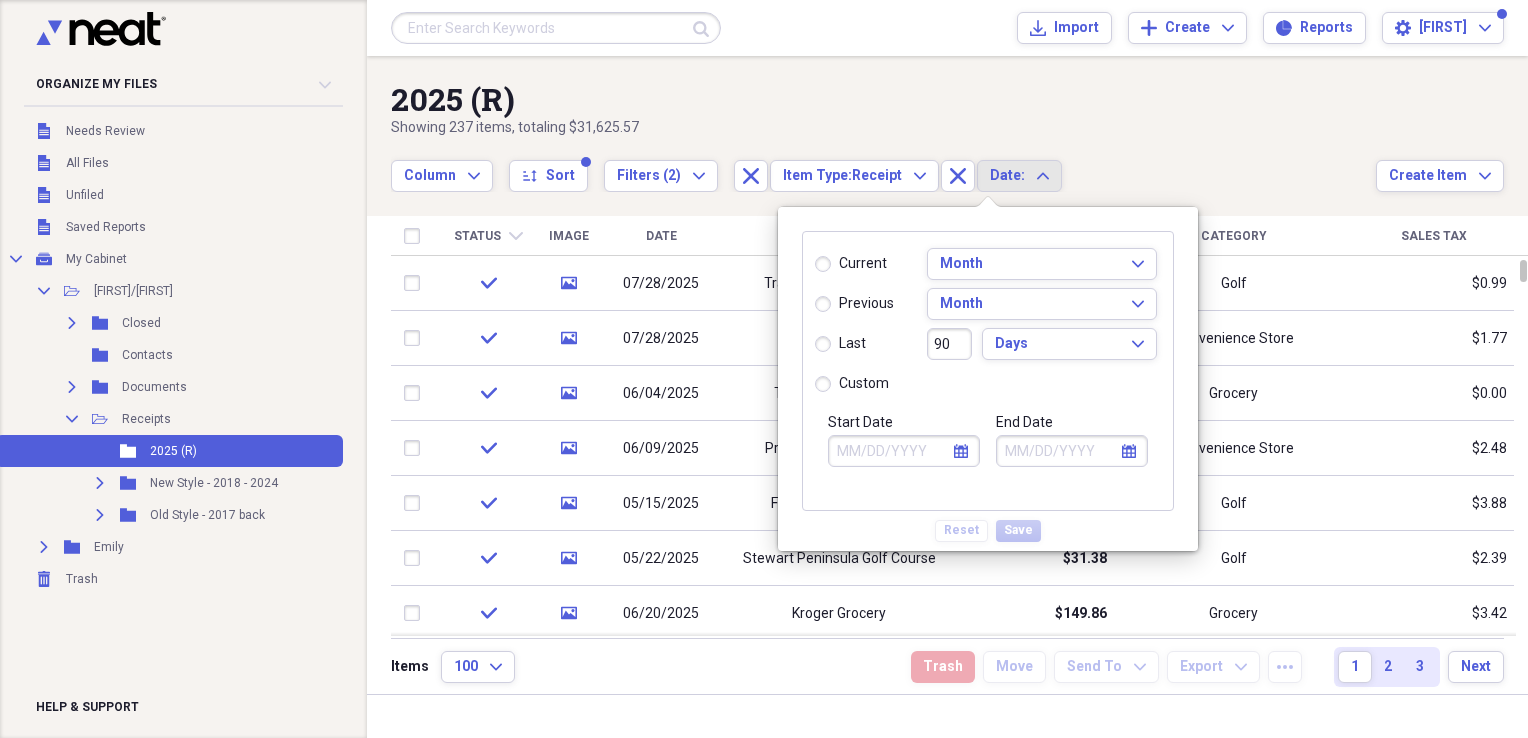 click on "custom" at bounding box center (852, 384) 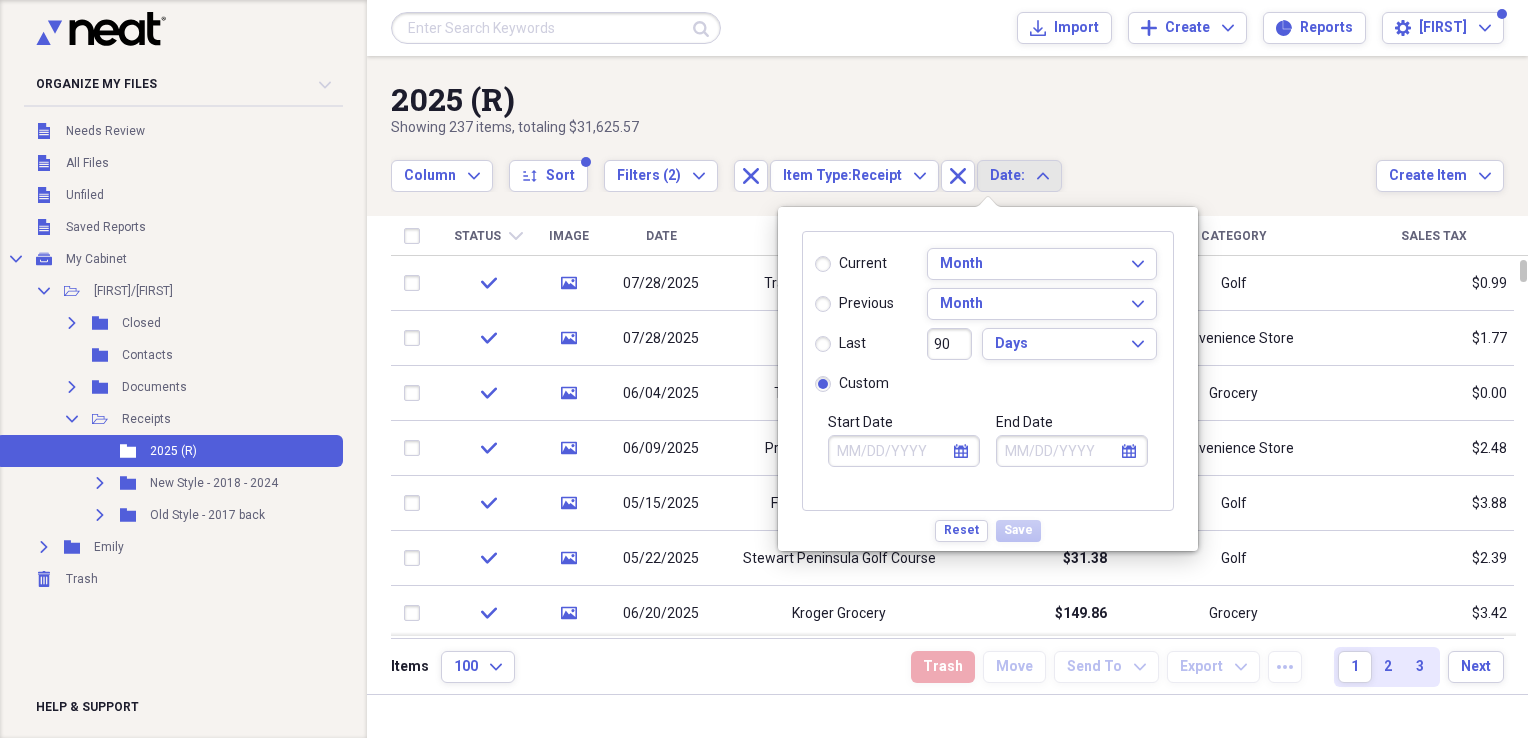 click 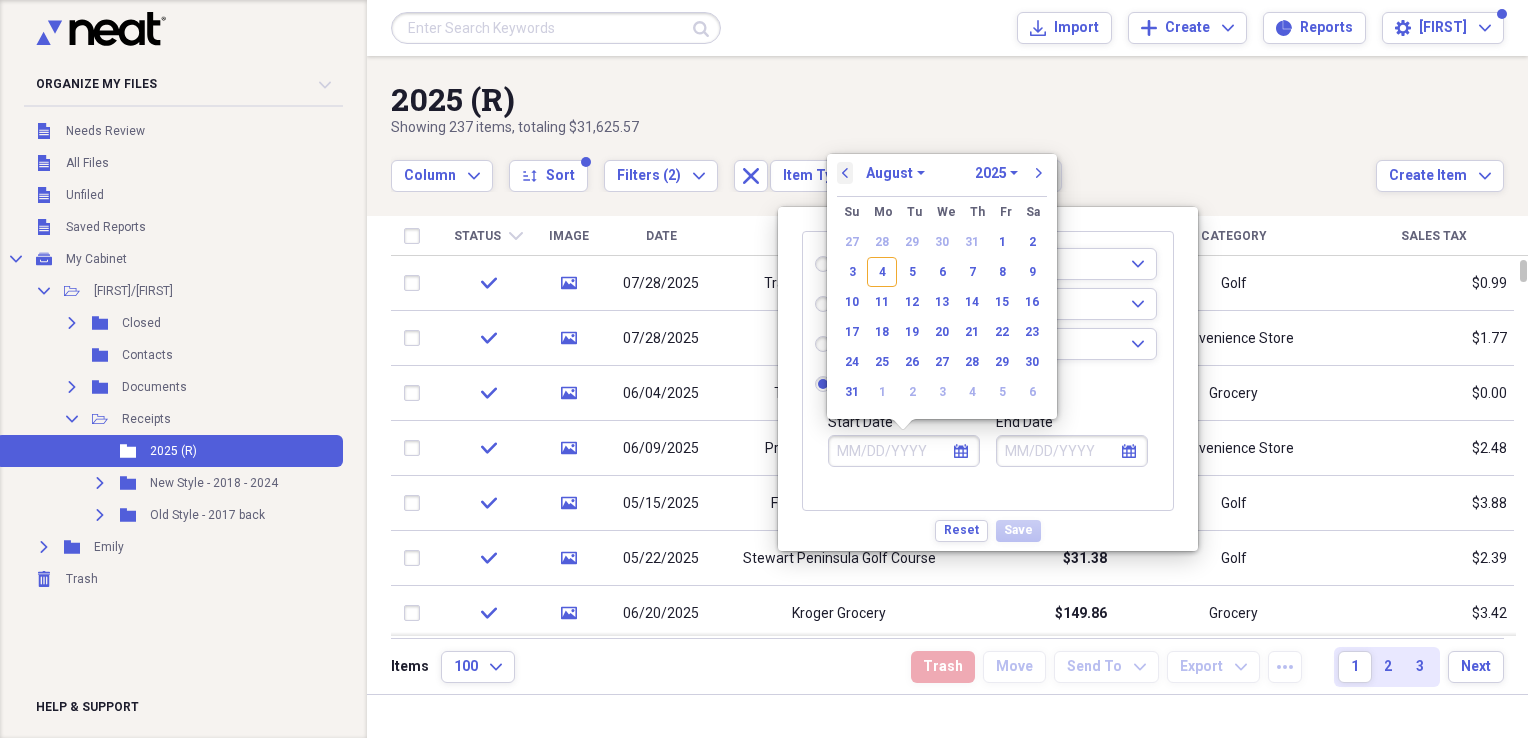 click on "previous" at bounding box center (845, 173) 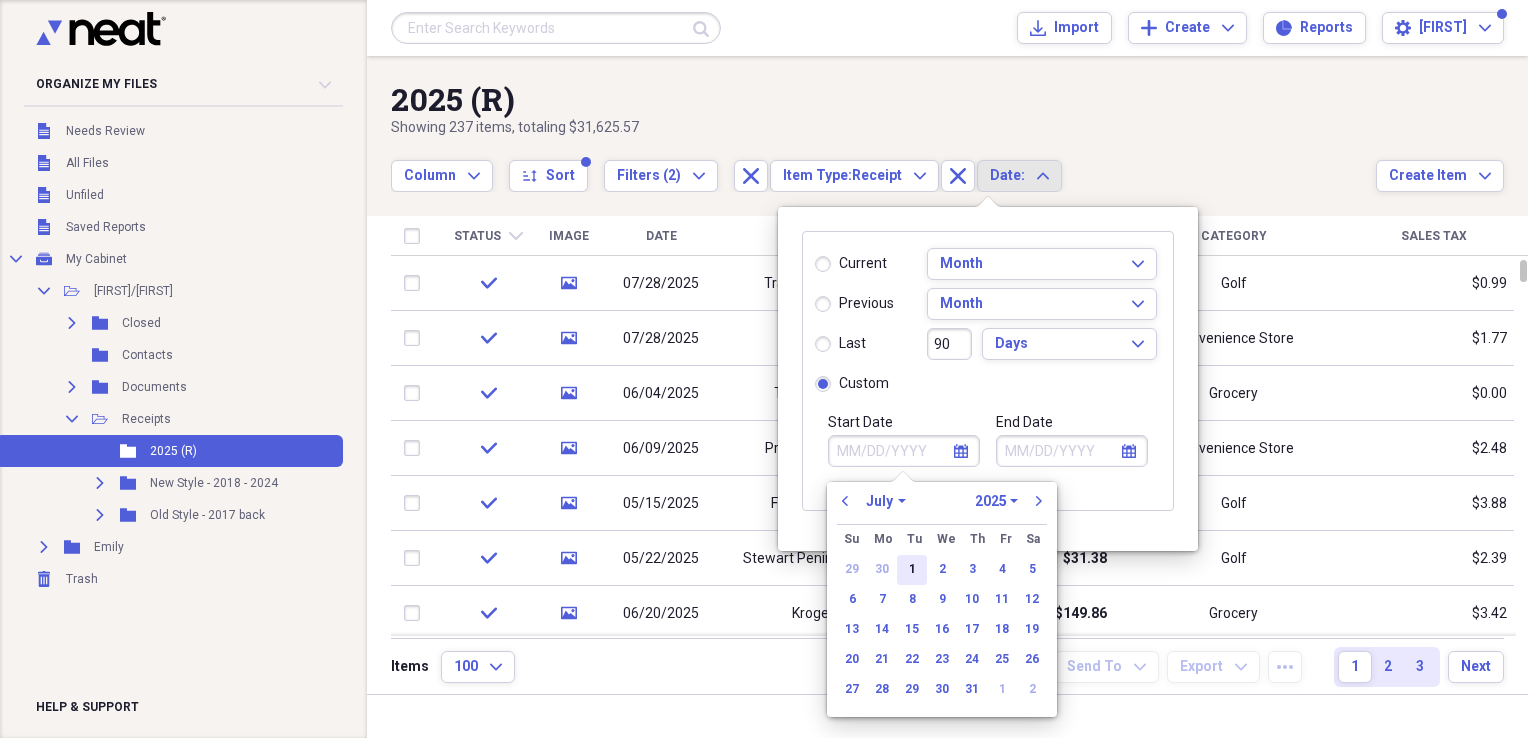 click on "1" at bounding box center (912, 570) 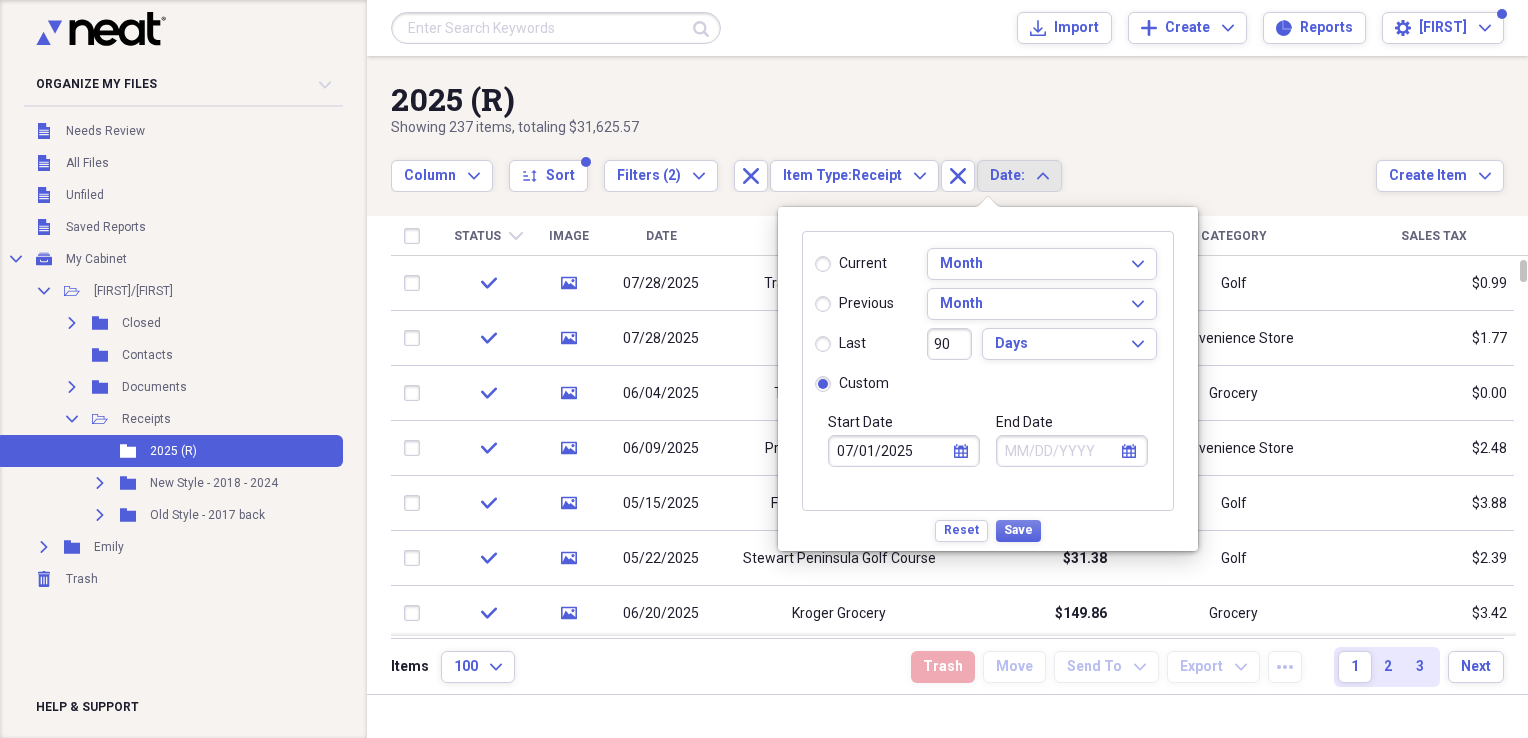 click 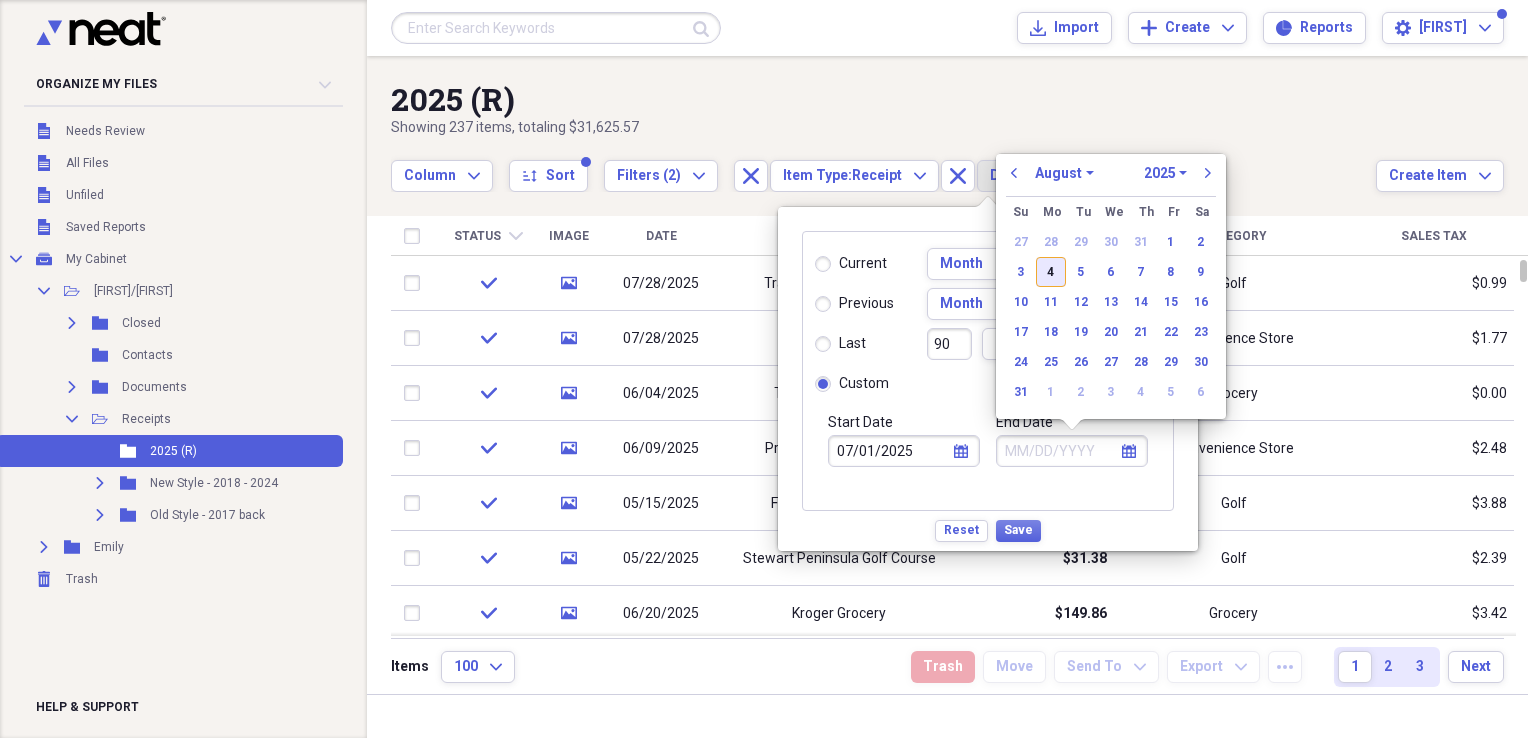 click on "4" at bounding box center [1051, 272] 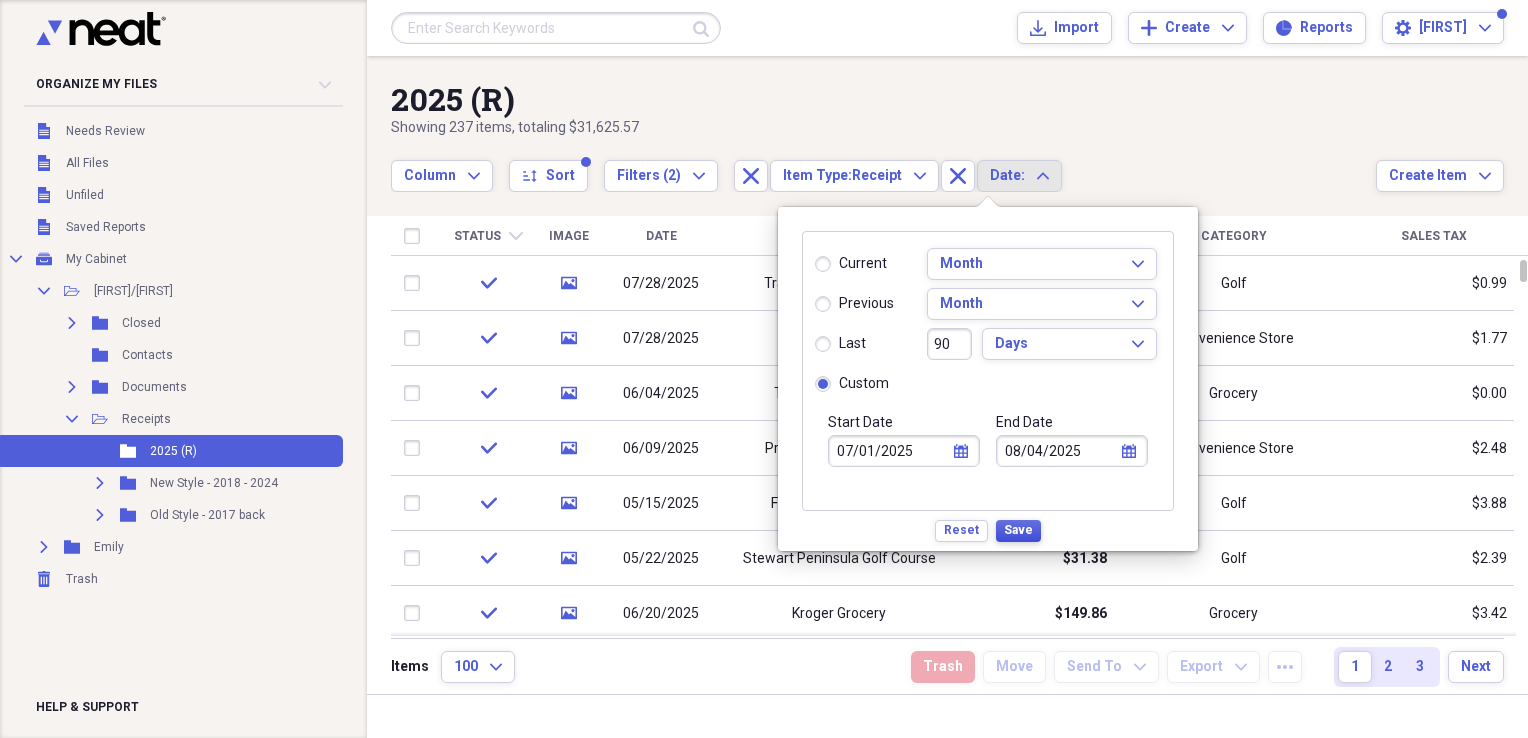 click on "Save" at bounding box center [1018, 530] 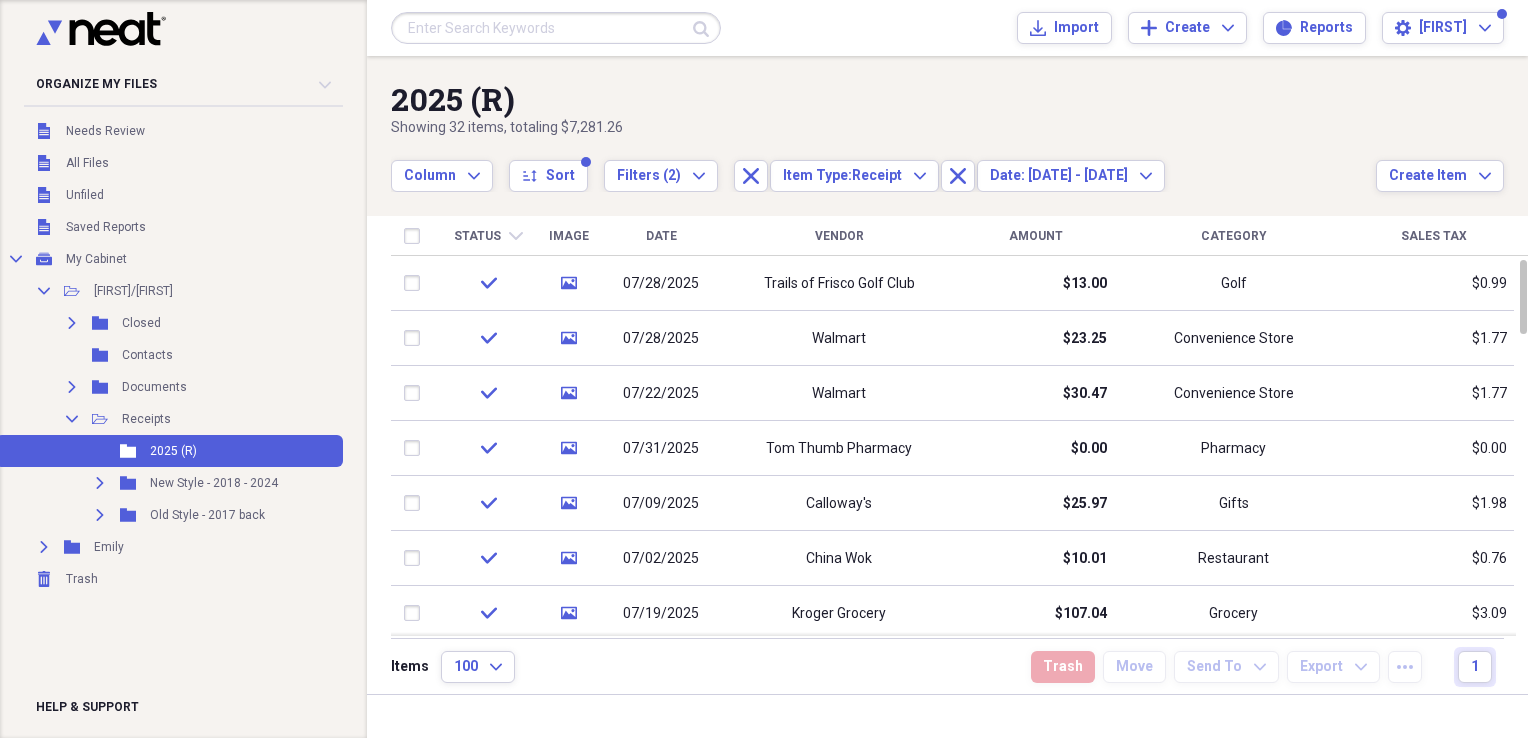 click on "Date" at bounding box center [661, 236] 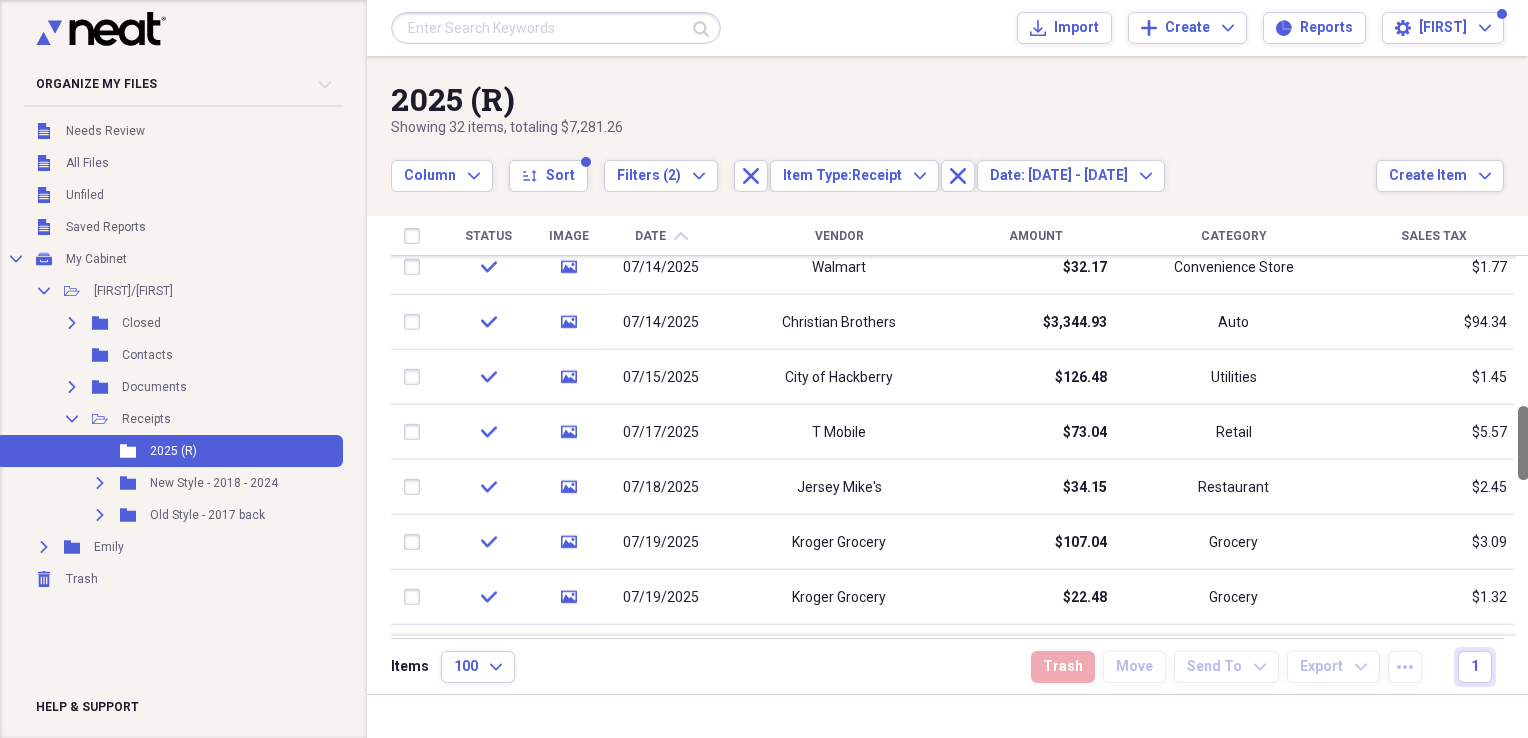 drag, startPoint x: 1520, startPoint y: 298, endPoint x: 1516, endPoint y: 252, distance: 46.173584 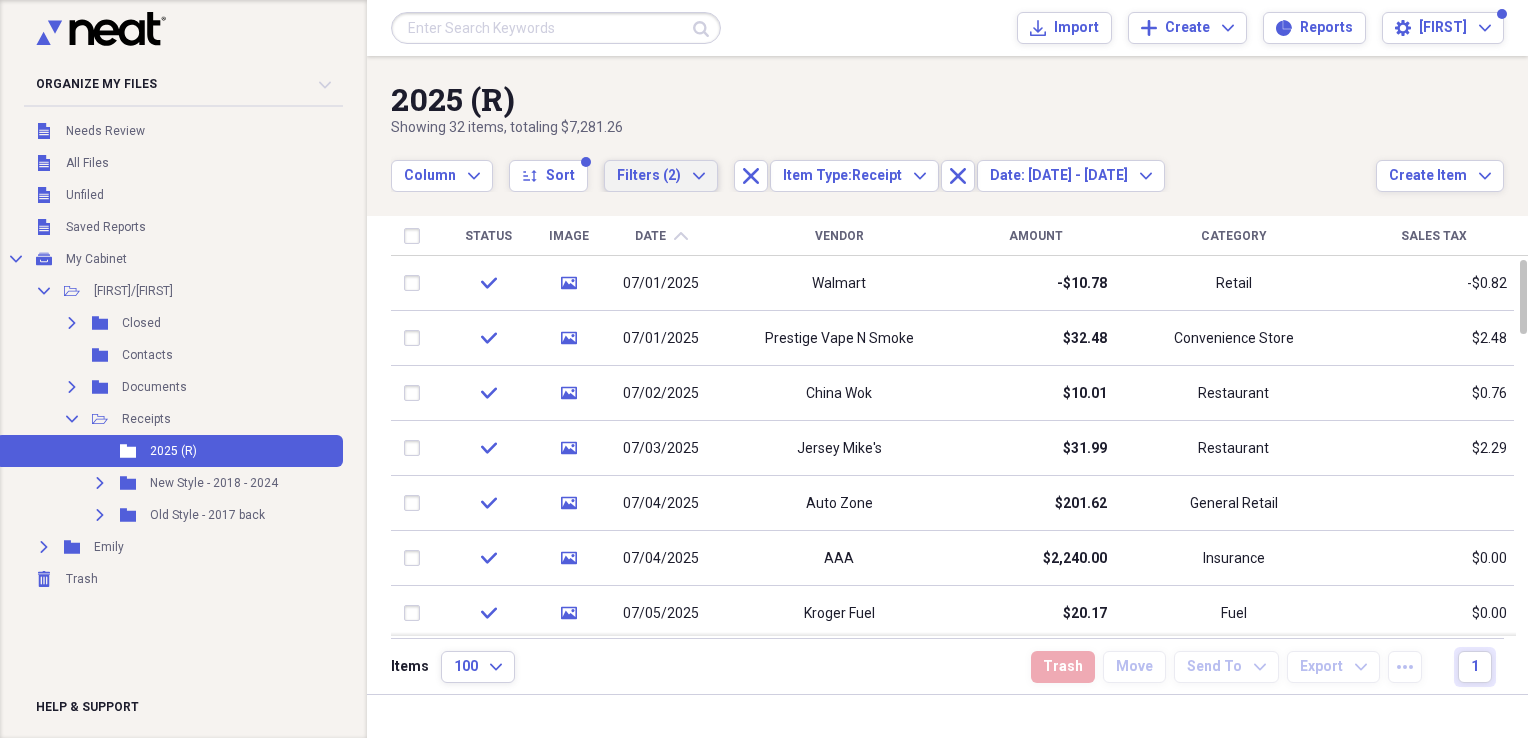 click 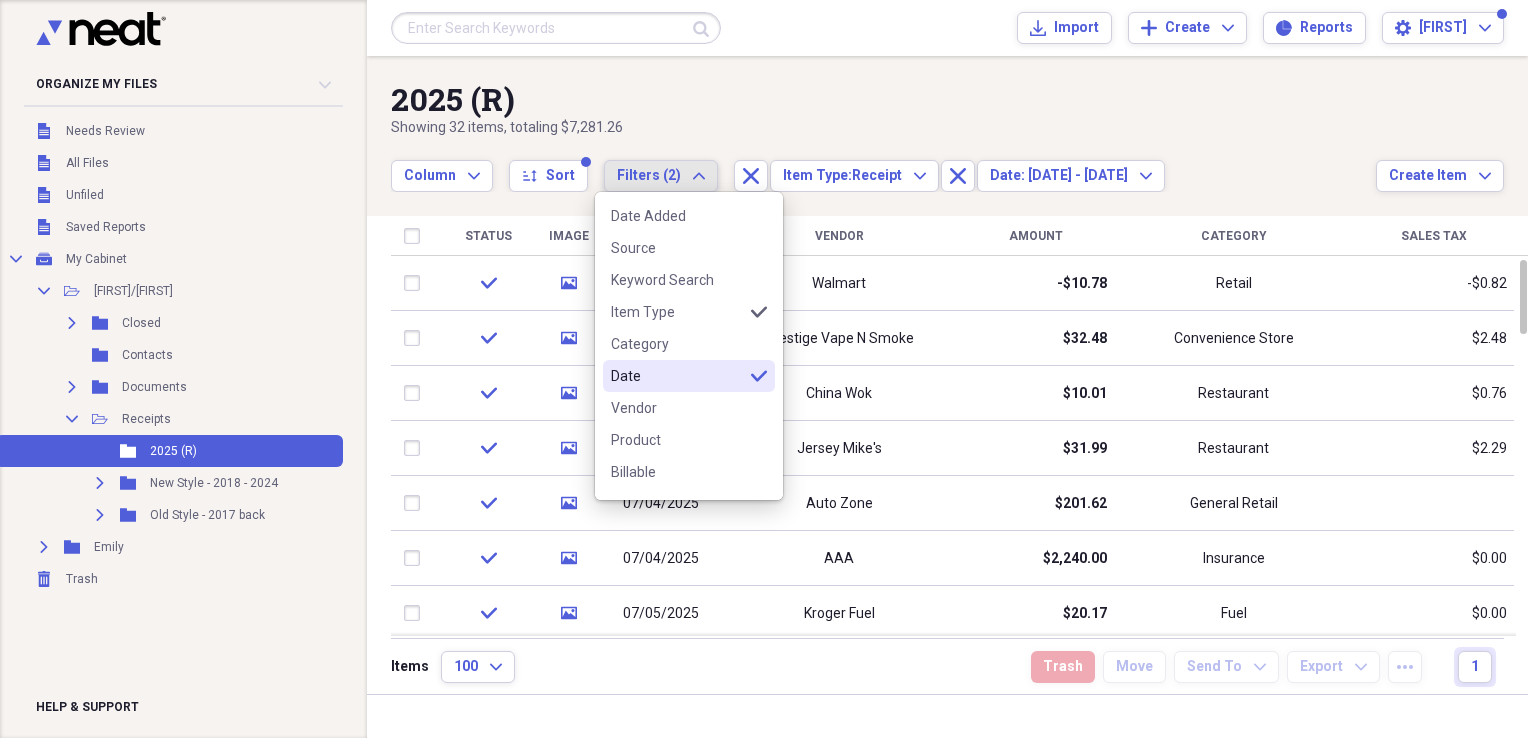 click on "Date" at bounding box center (677, 376) 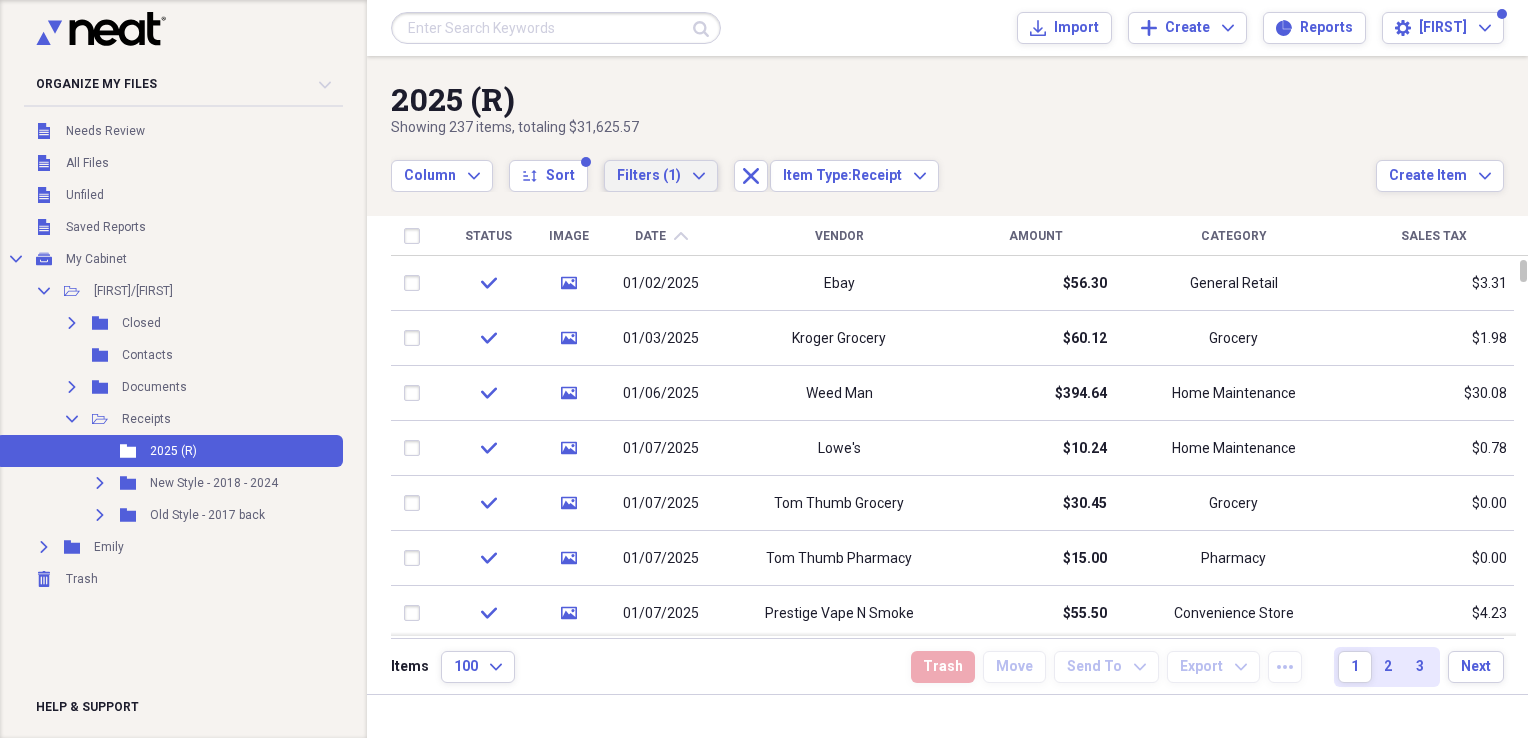 click on "Expand" 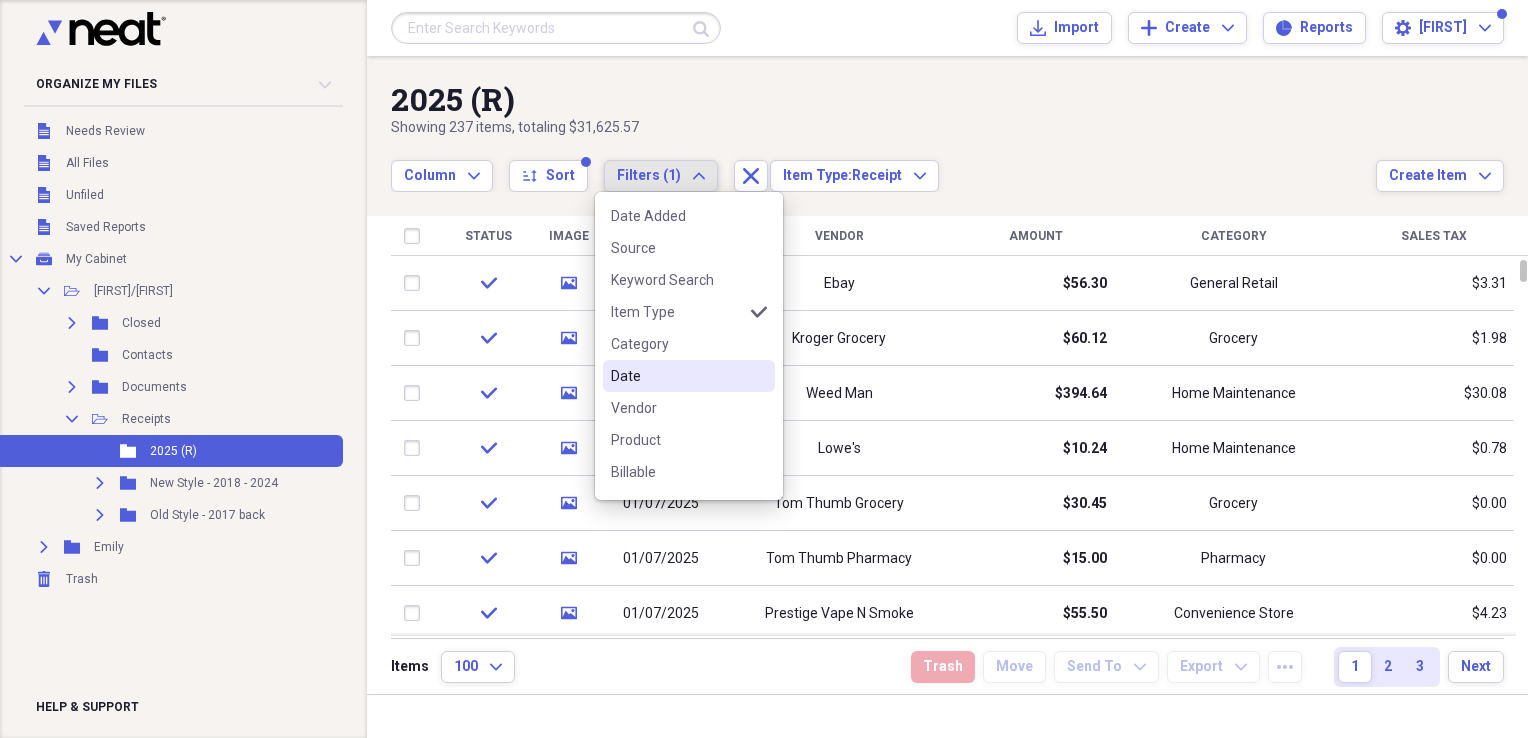 click on "Date" at bounding box center [677, 376] 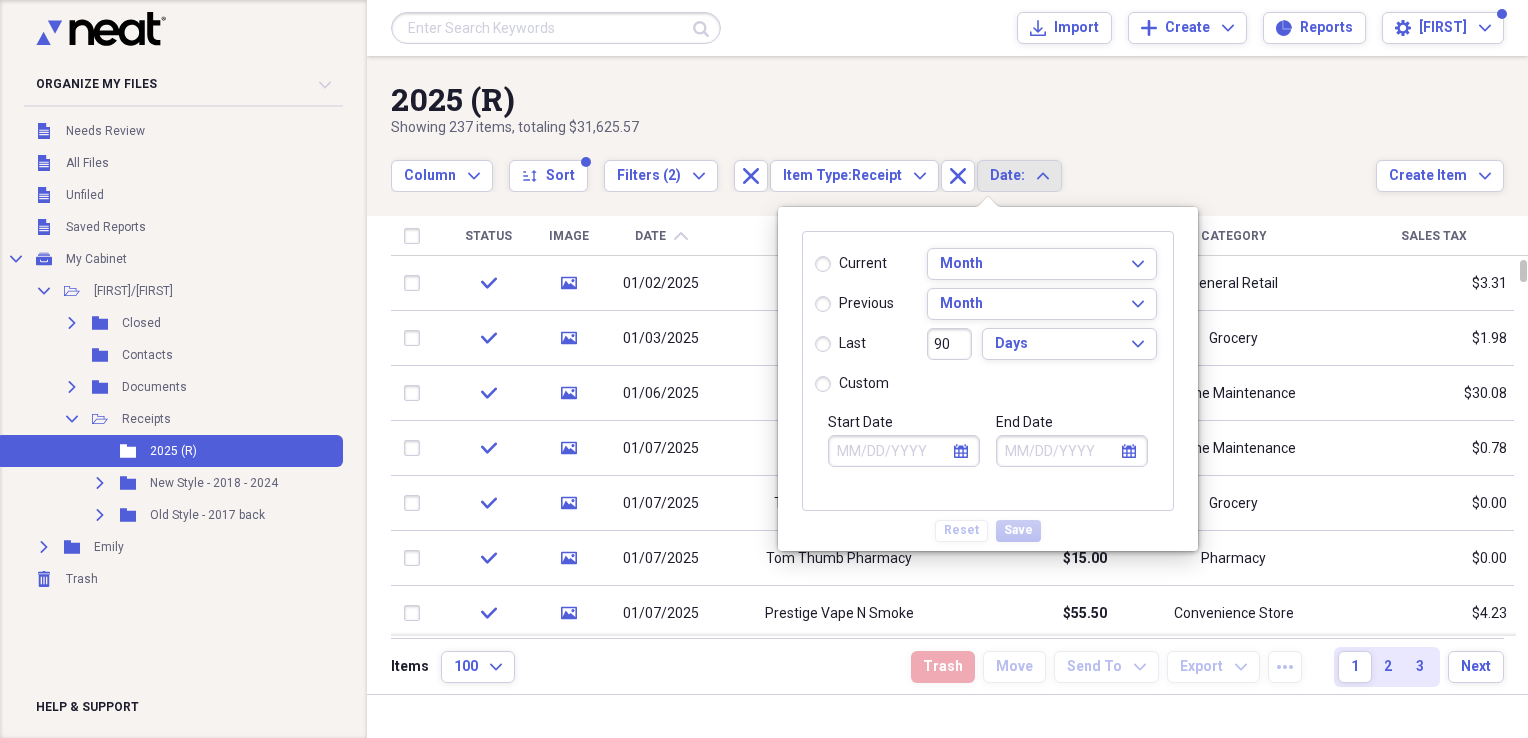 click on "custom" at bounding box center [852, 384] 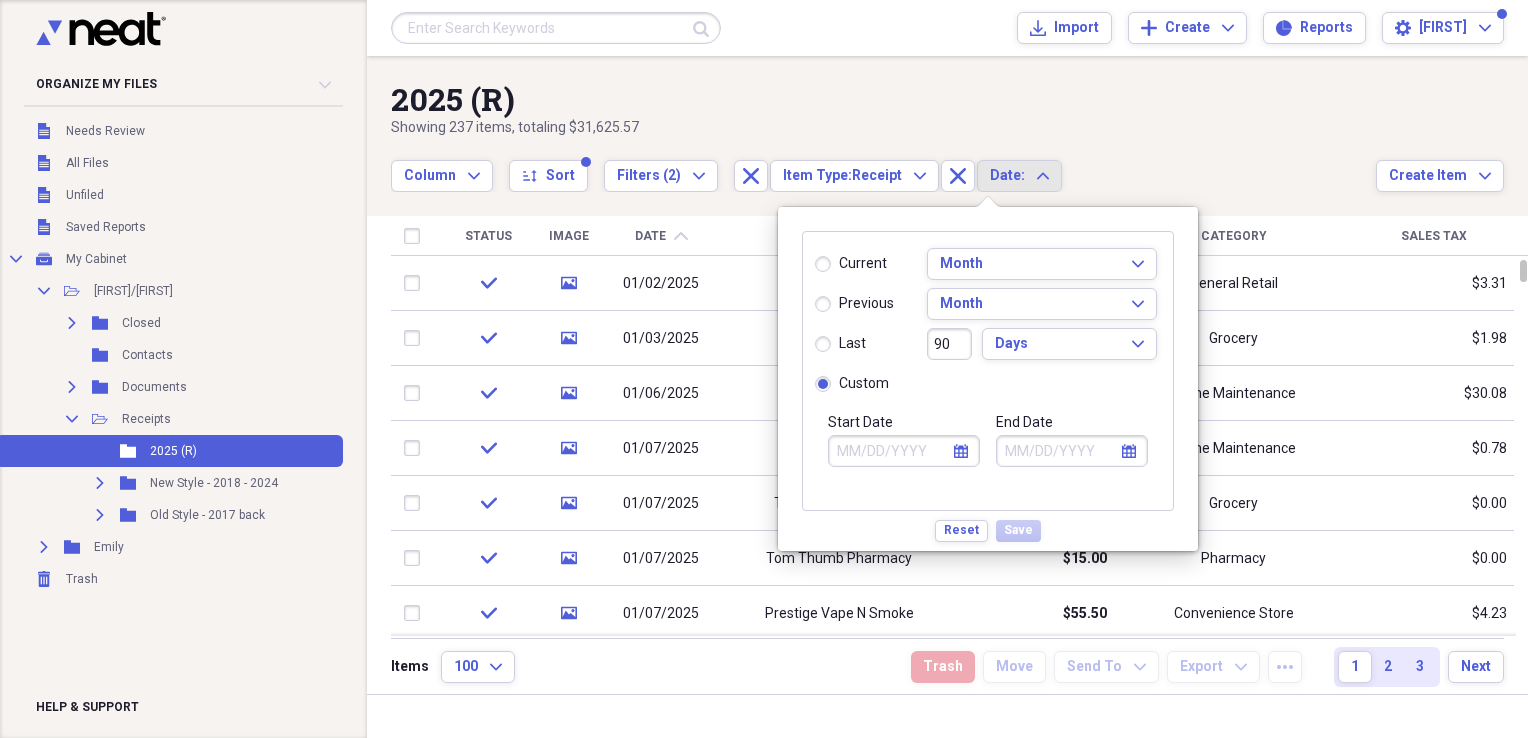 click 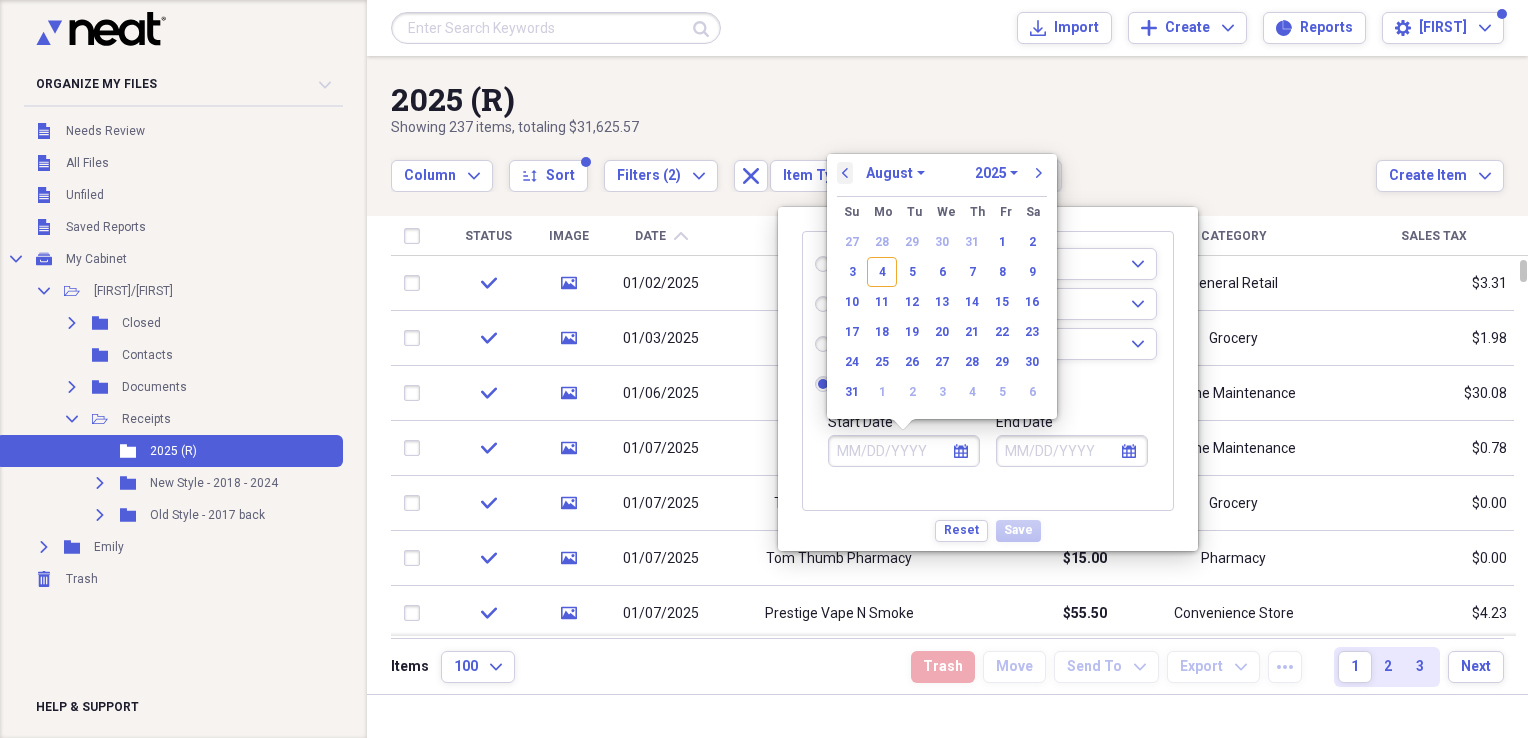click on "previous" at bounding box center (845, 173) 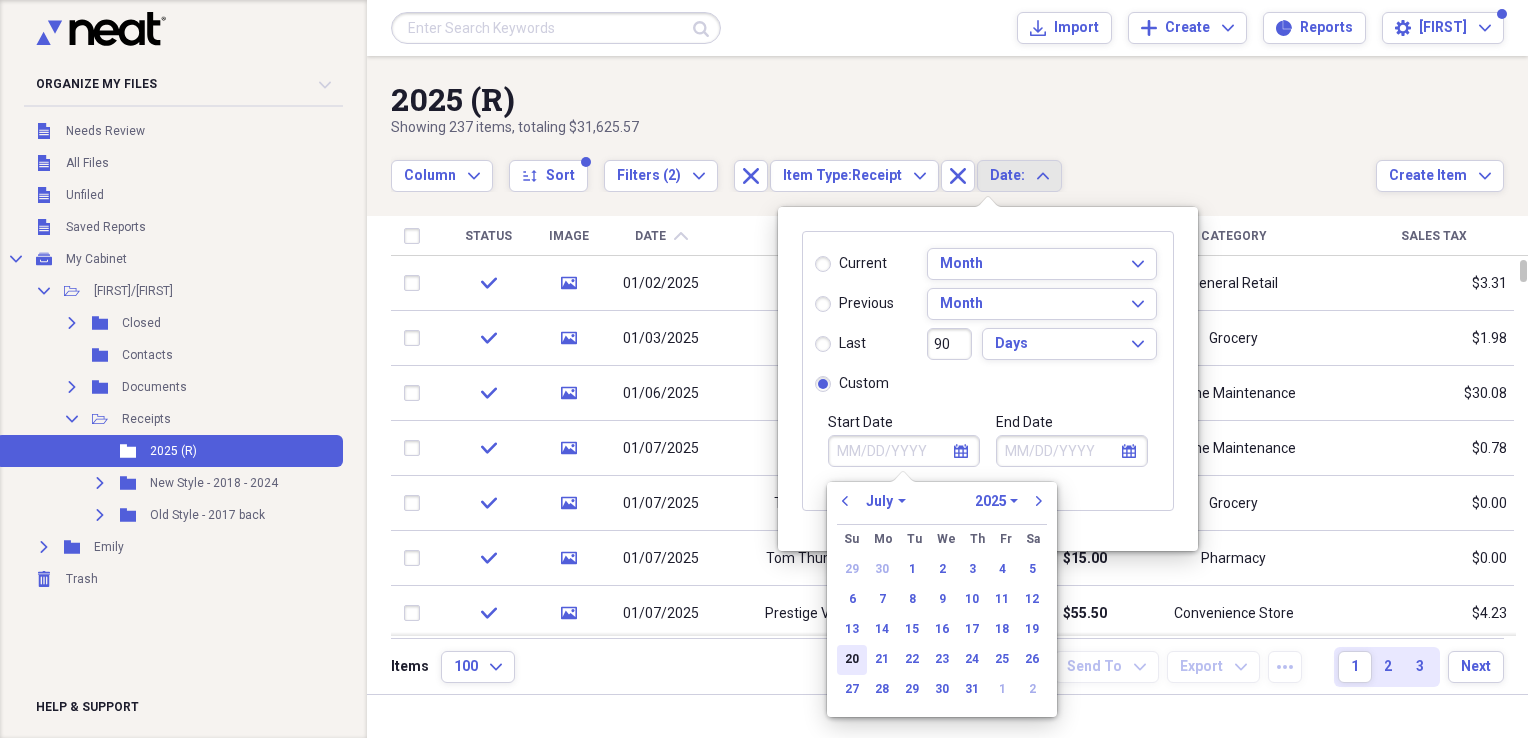 click on "20" at bounding box center [852, 660] 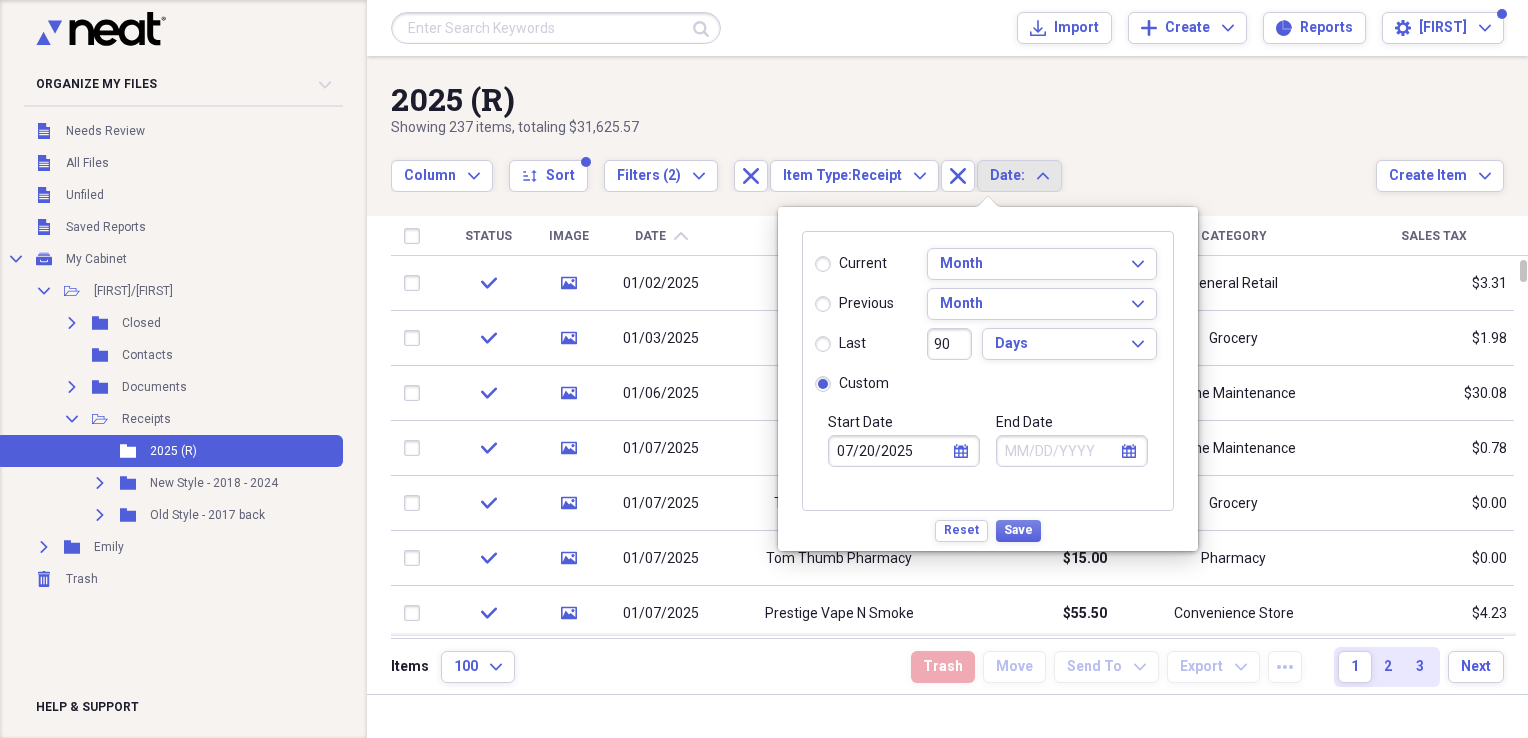 click on "calendar" 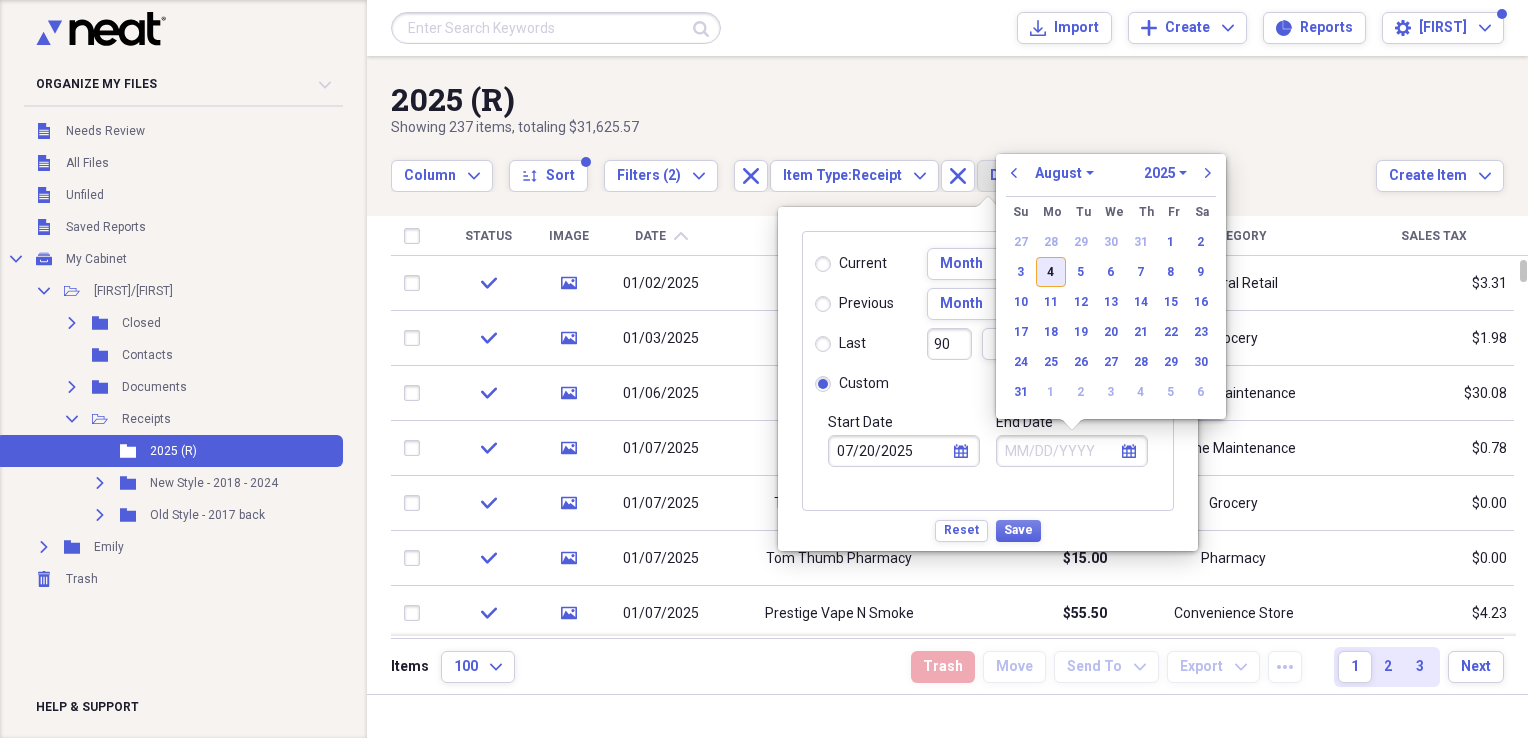 click on "4" at bounding box center (1051, 272) 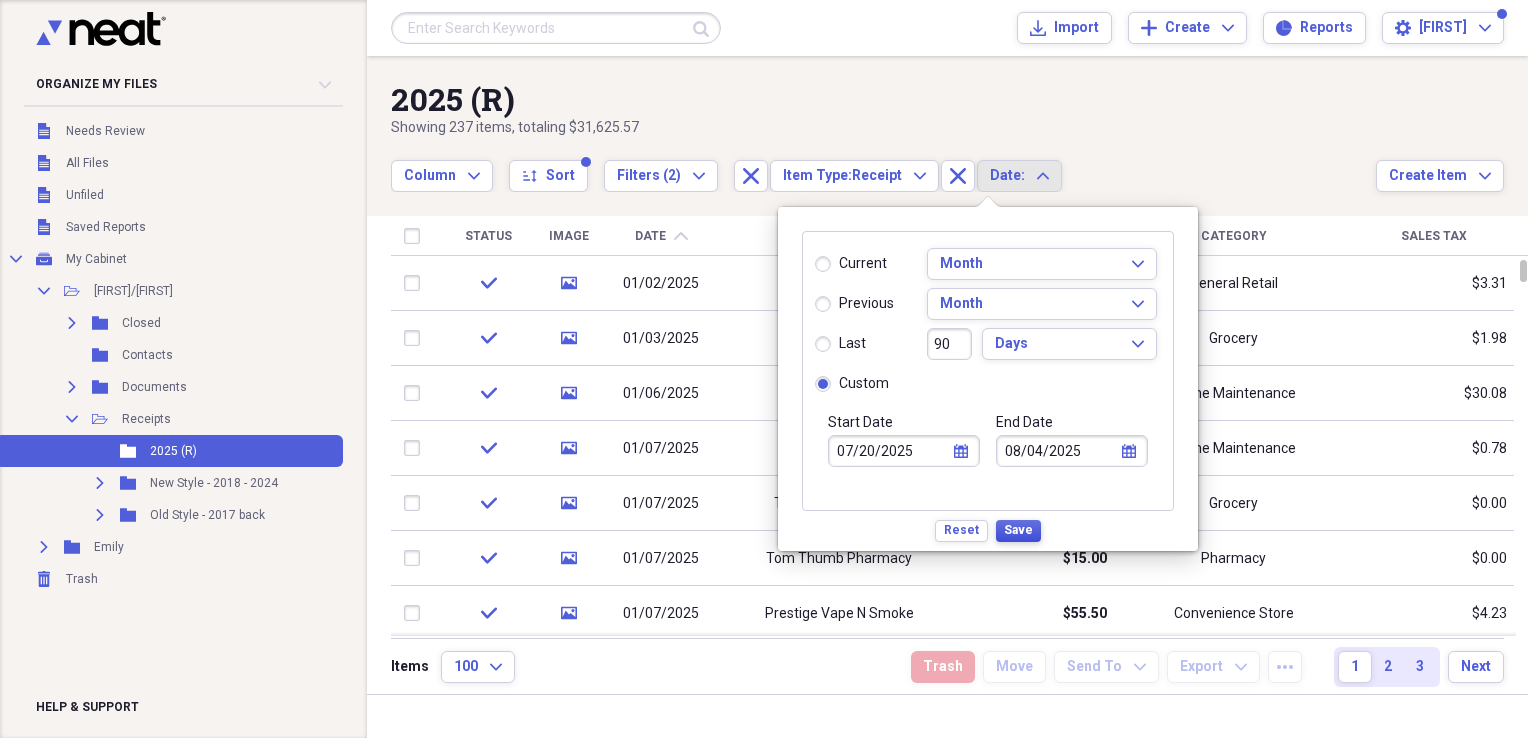 click on "Save" at bounding box center (1018, 530) 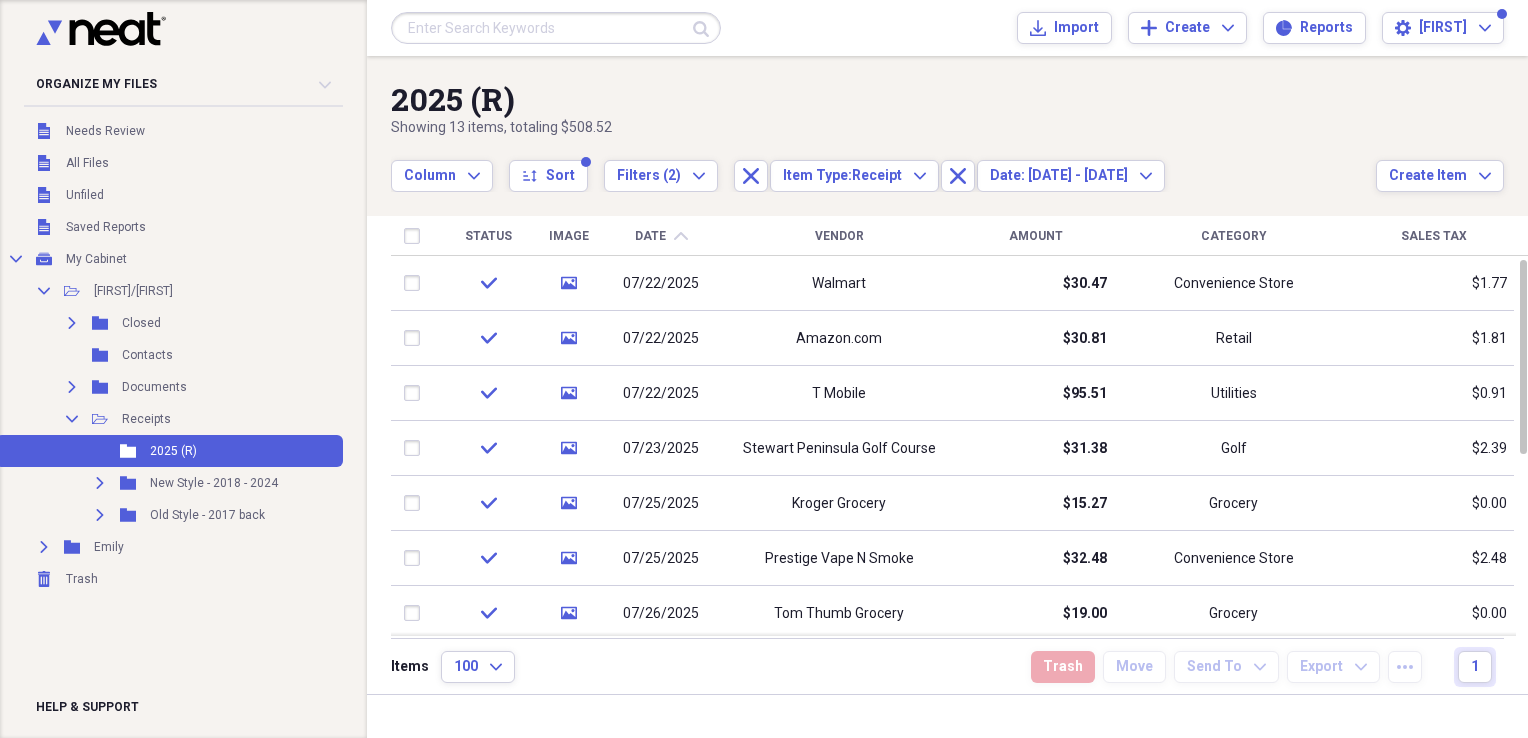 click on "Date" at bounding box center [650, 236] 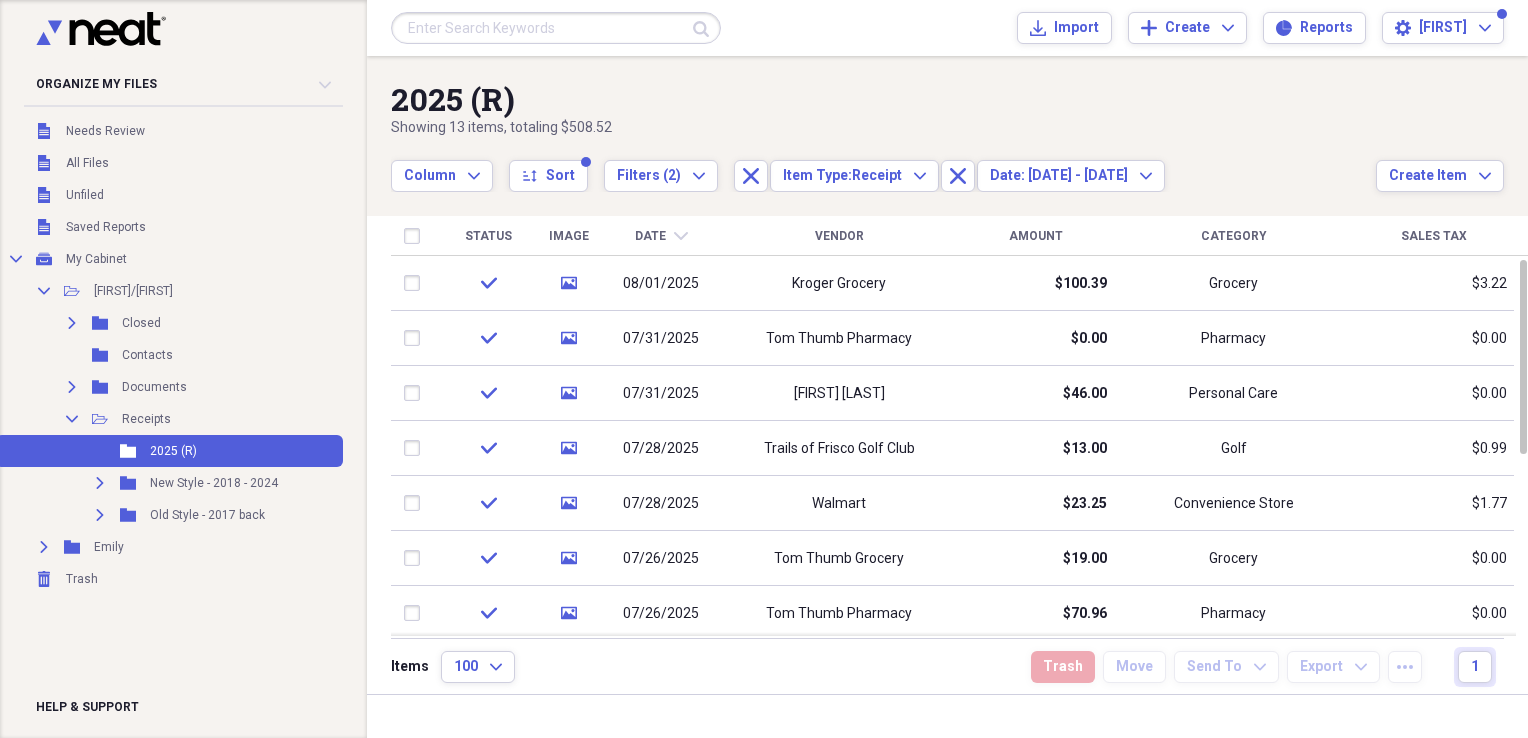 click on "Date" at bounding box center (650, 236) 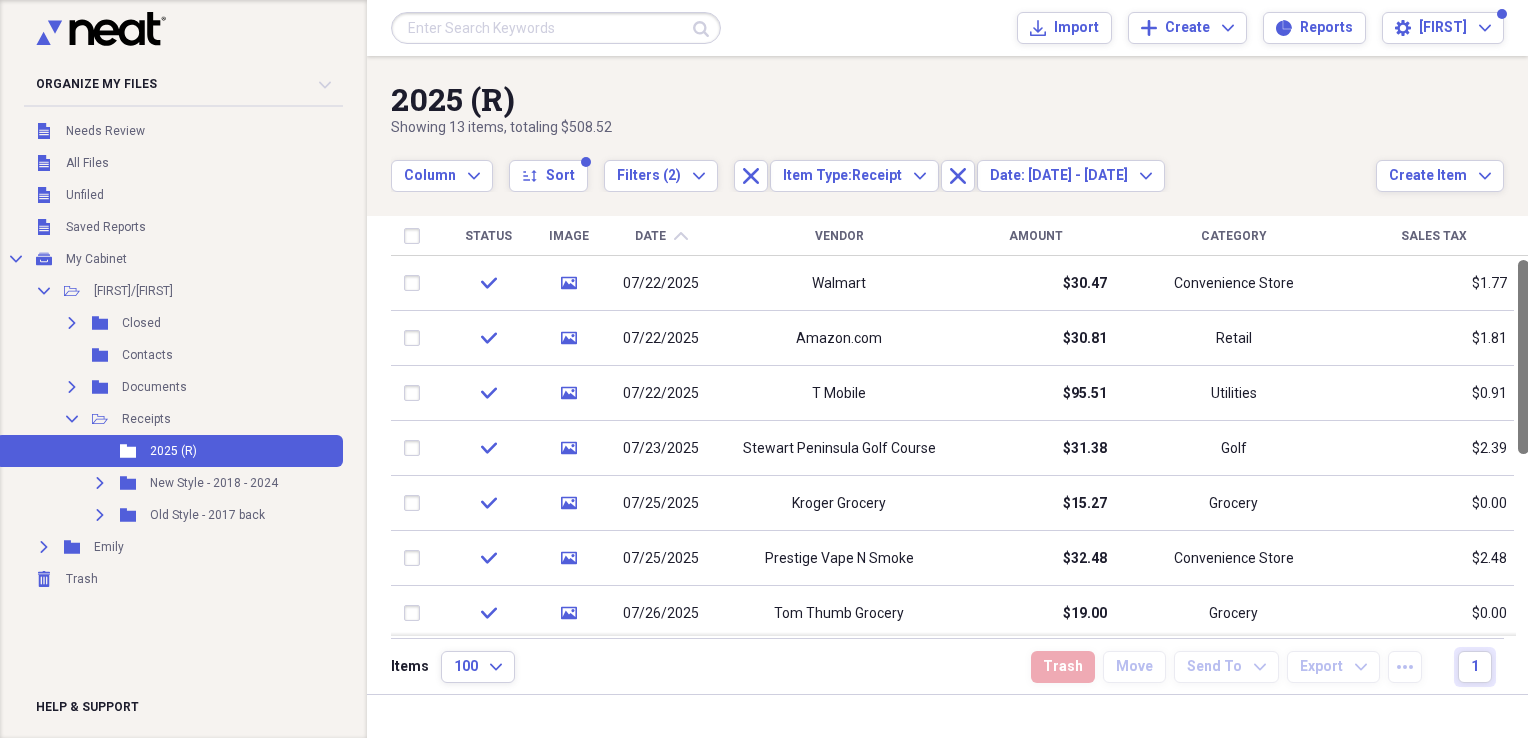 drag, startPoint x: 1519, startPoint y: 427, endPoint x: 1495, endPoint y: 237, distance: 191.5098 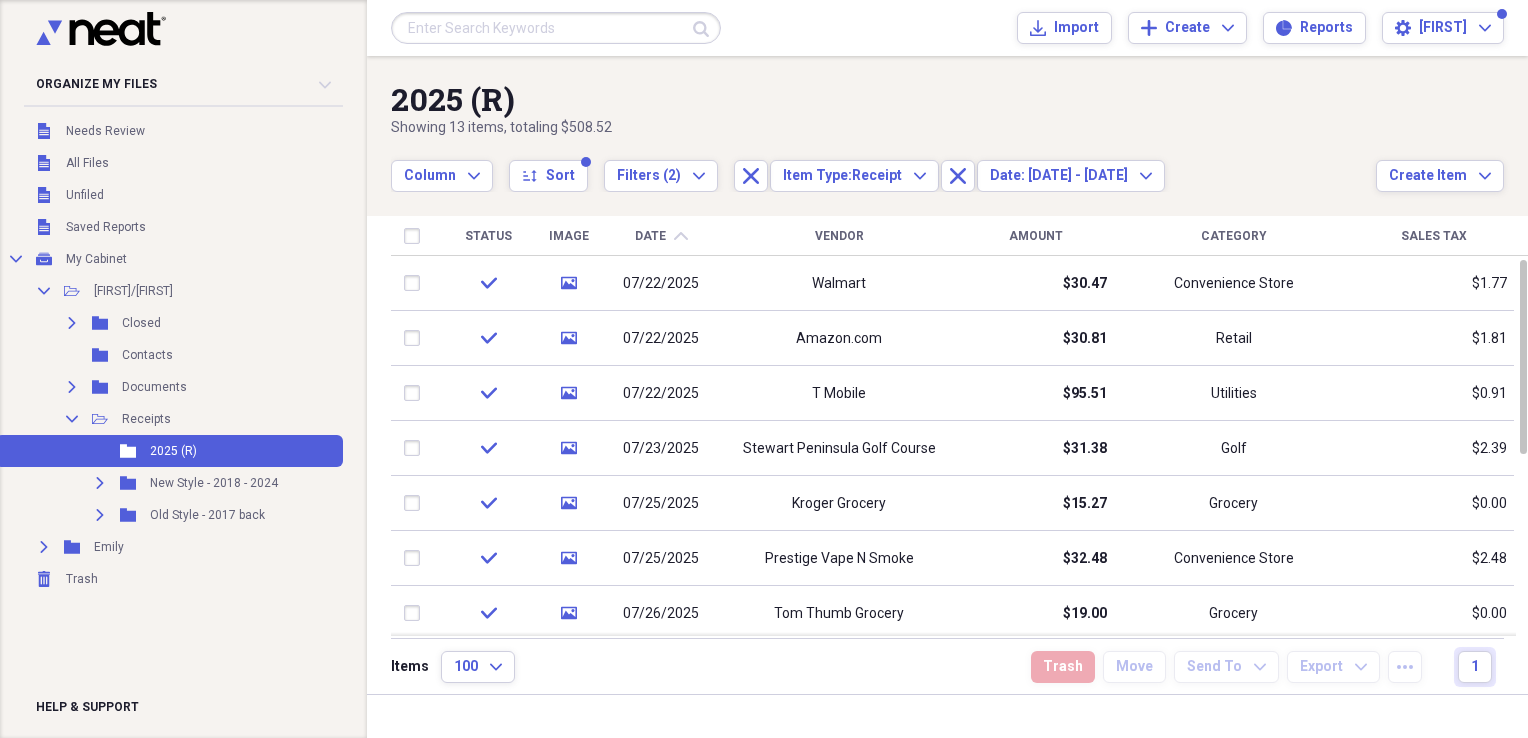 type 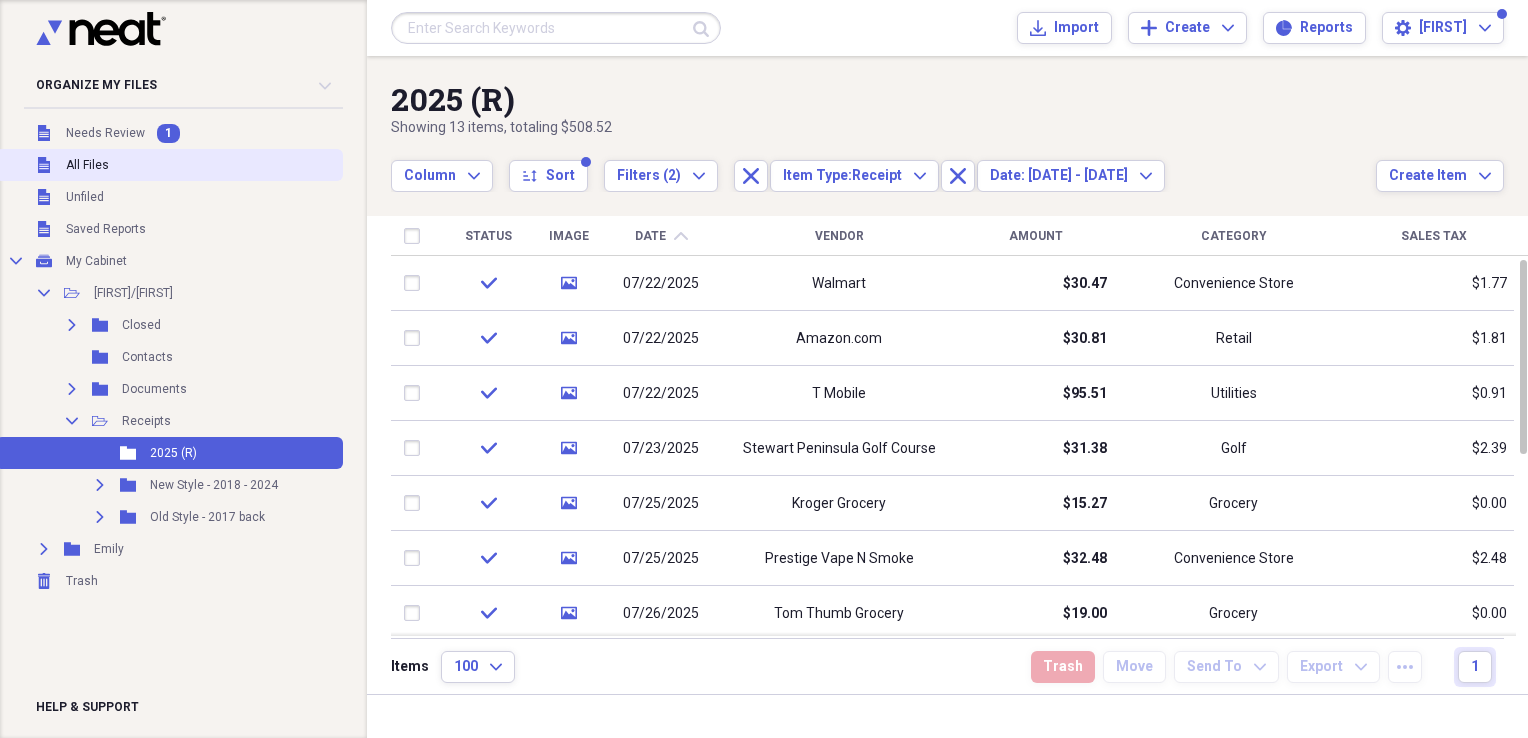click on "All Files" at bounding box center (87, 165) 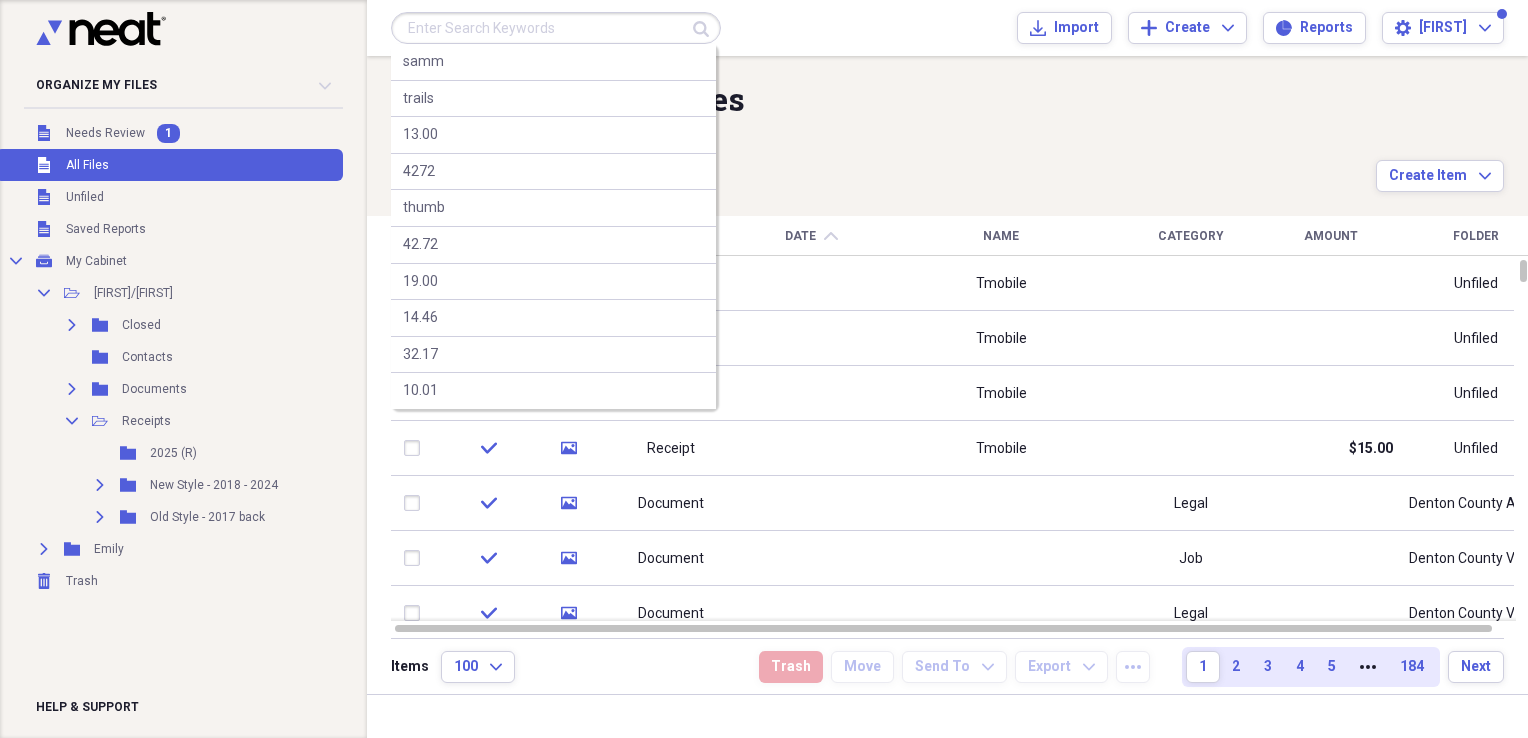 click at bounding box center [556, 28] 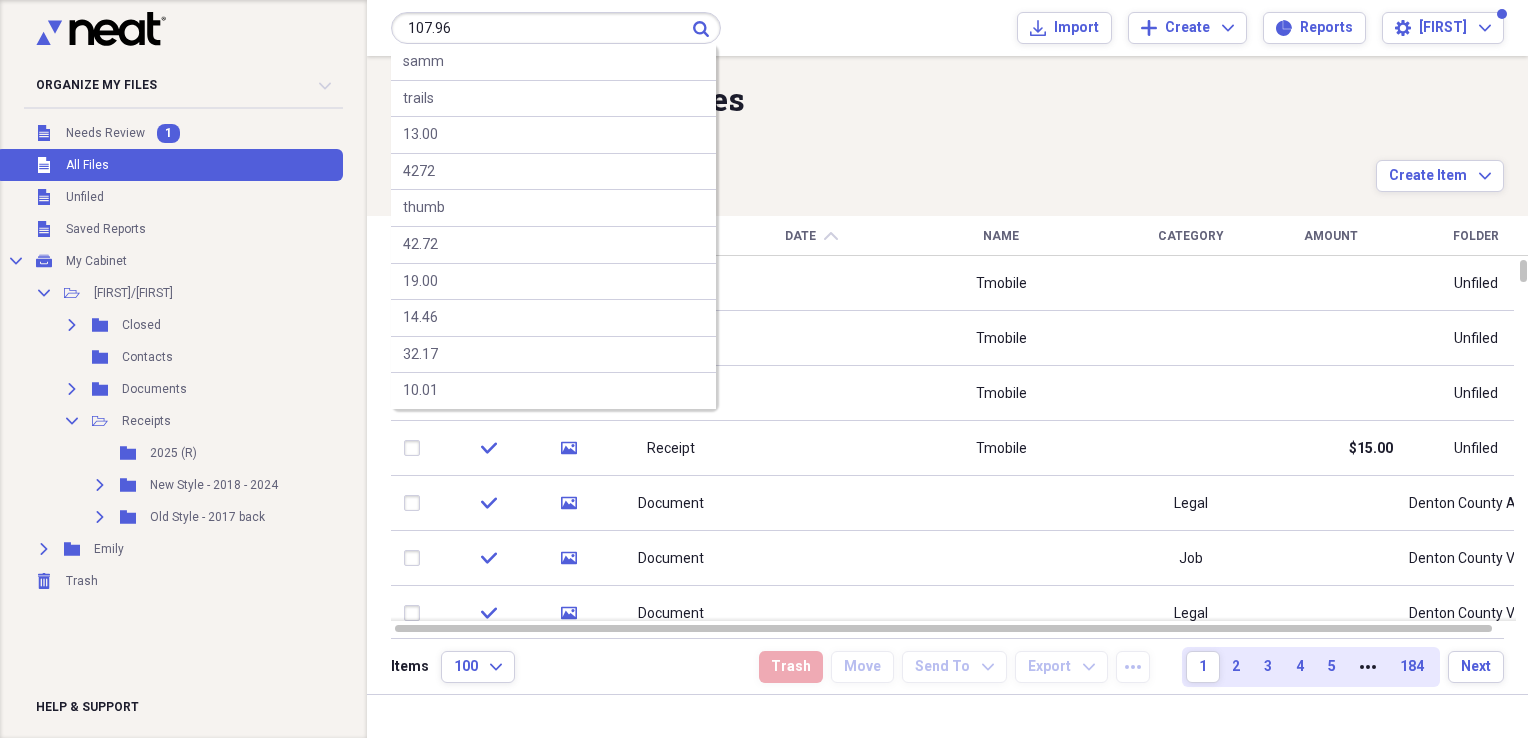 type on "107.96" 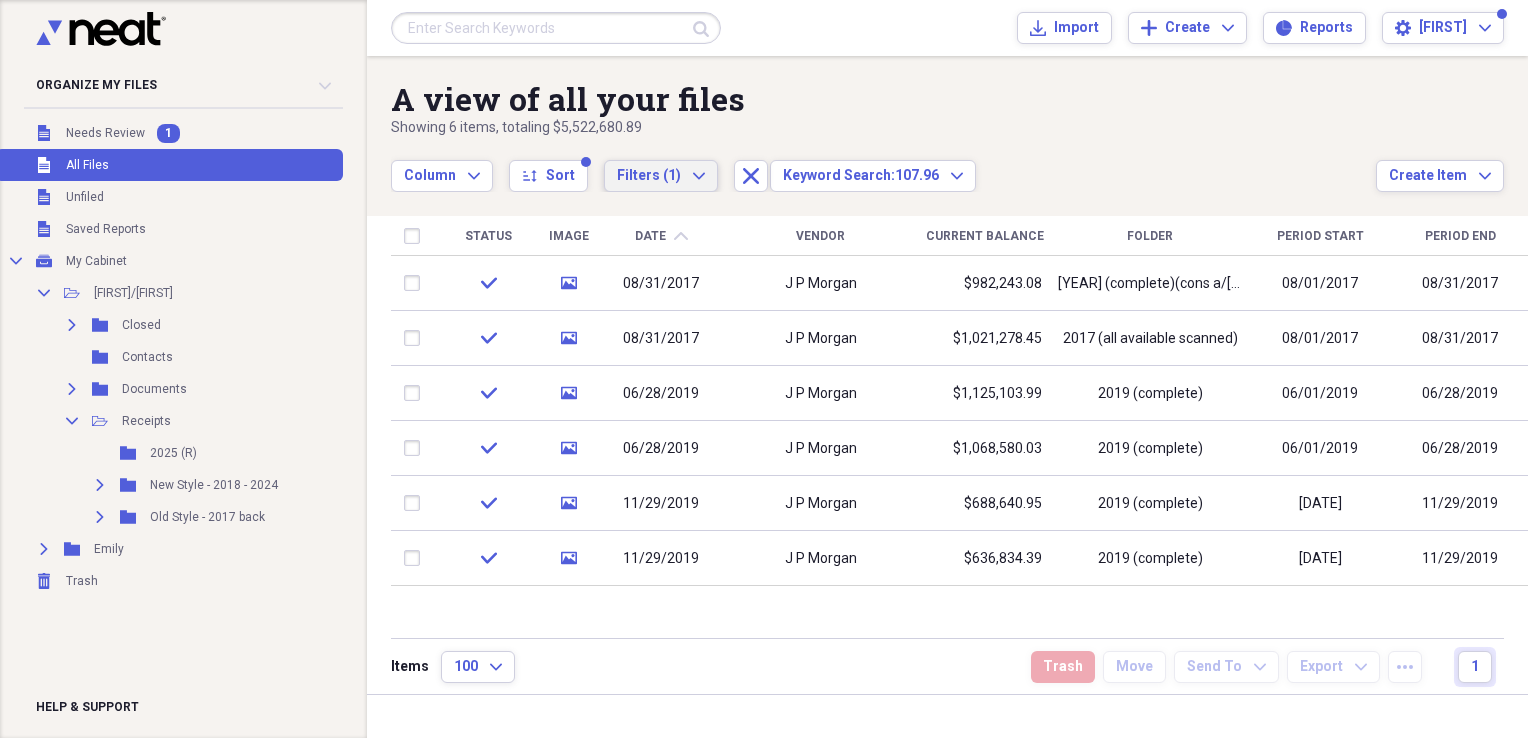 click on "Expand" 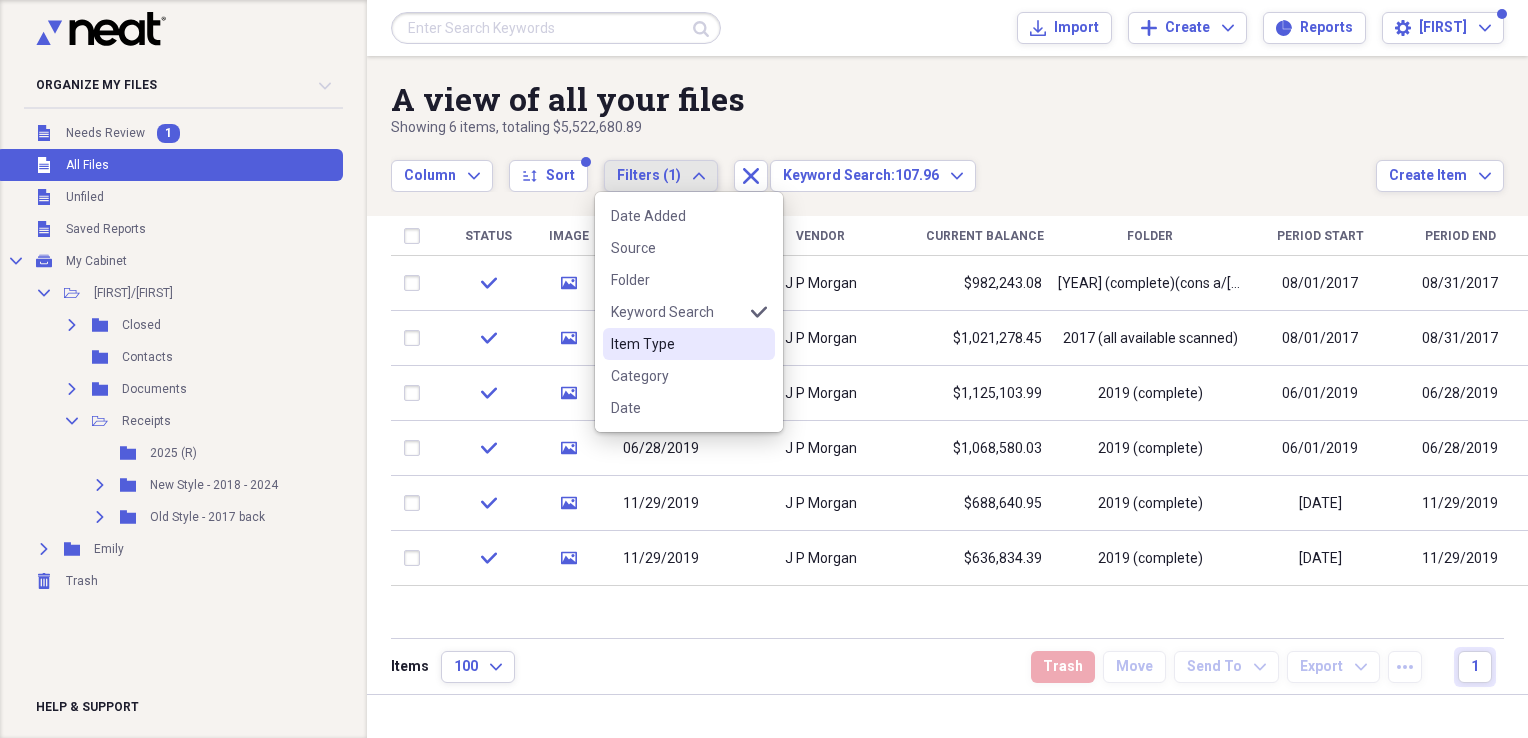 click on "Item Type" at bounding box center [677, 344] 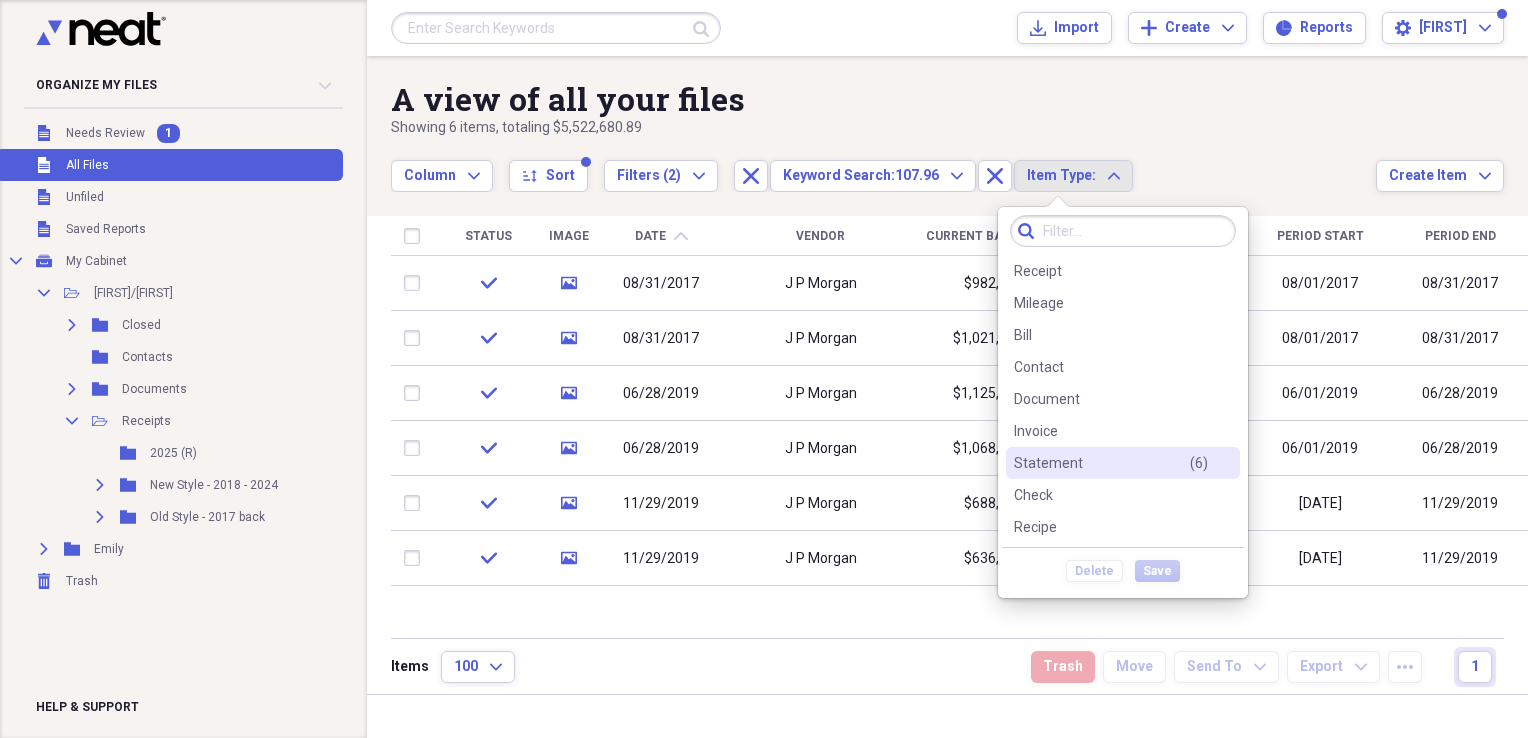 click on "Statement" at bounding box center (1048, 463) 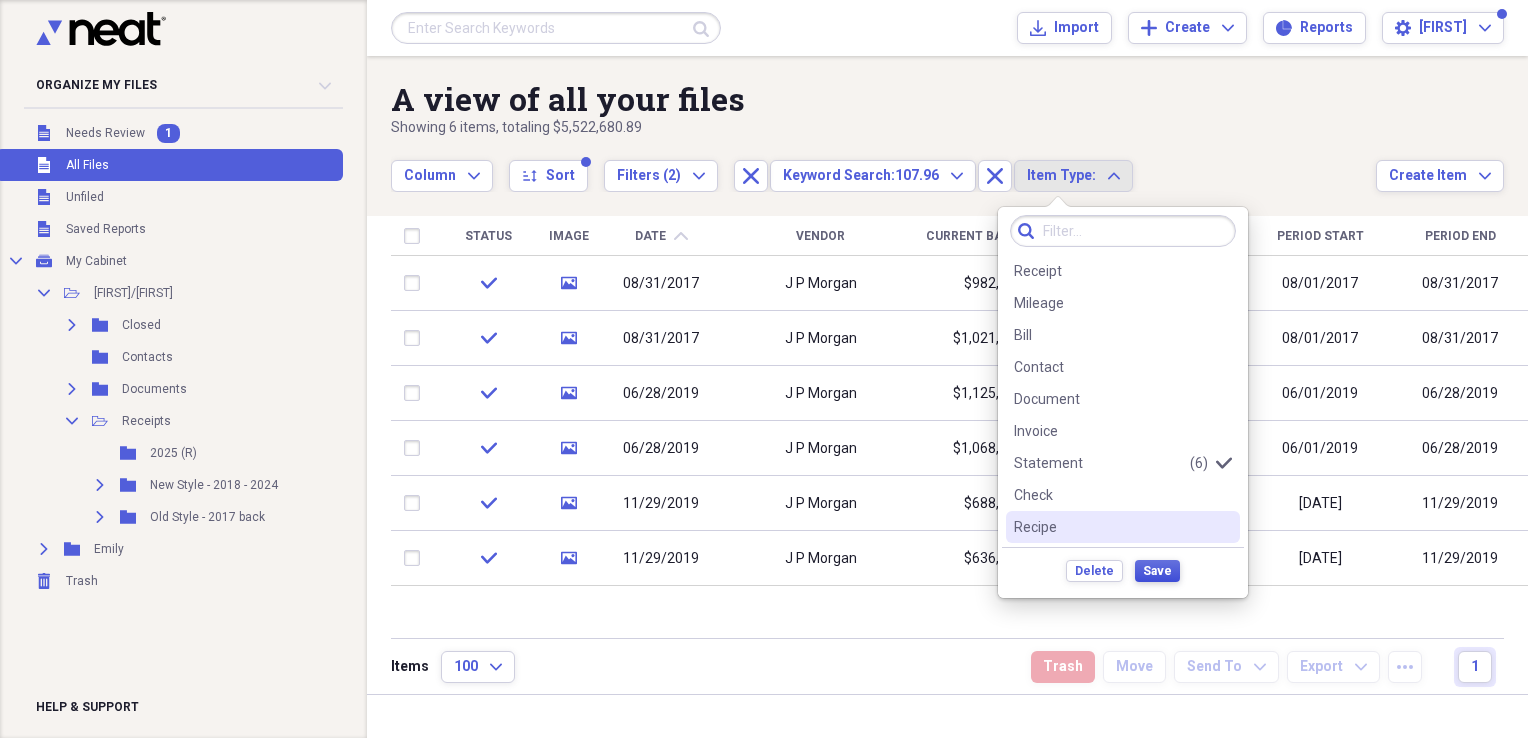 click on "Save" at bounding box center (1157, 571) 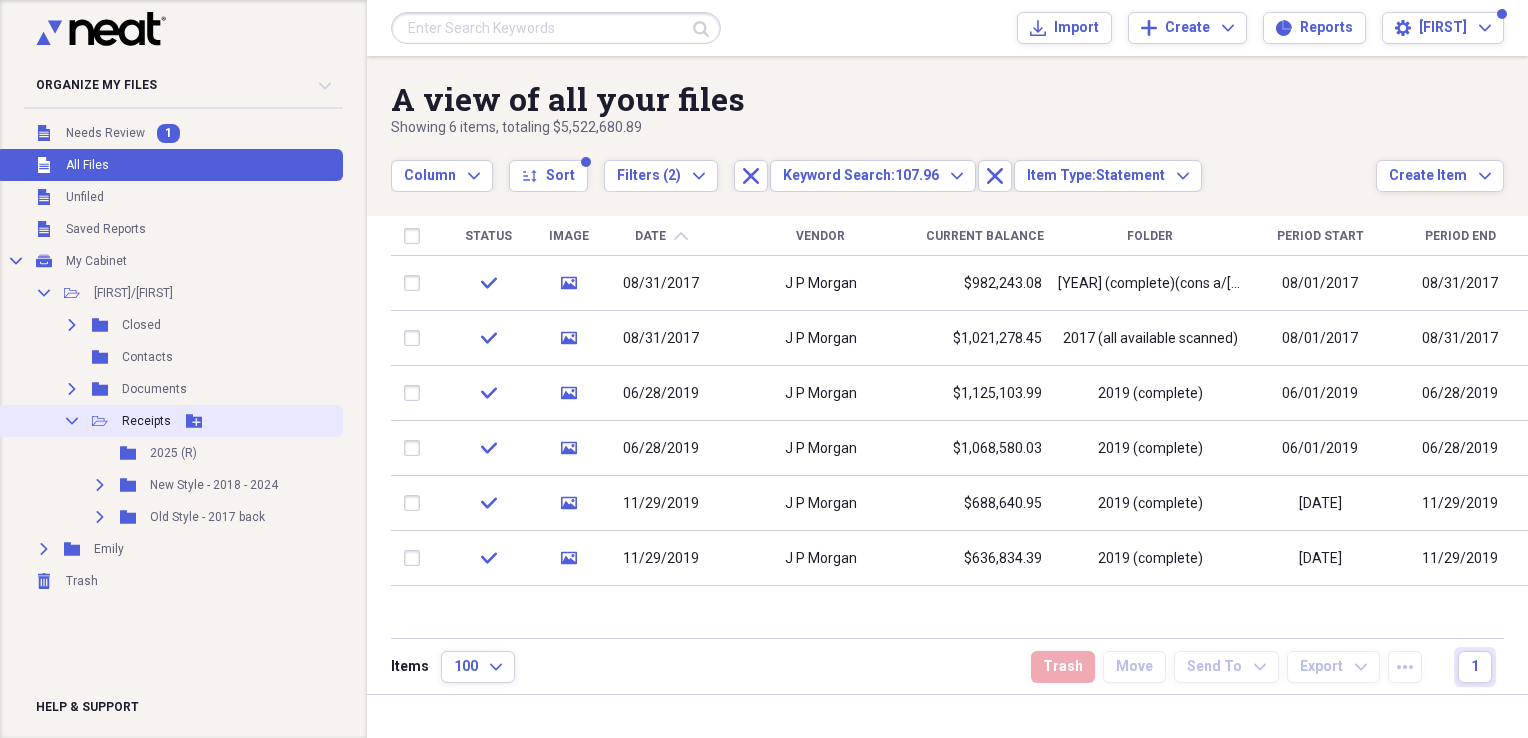 click on "Receipts" at bounding box center (146, 421) 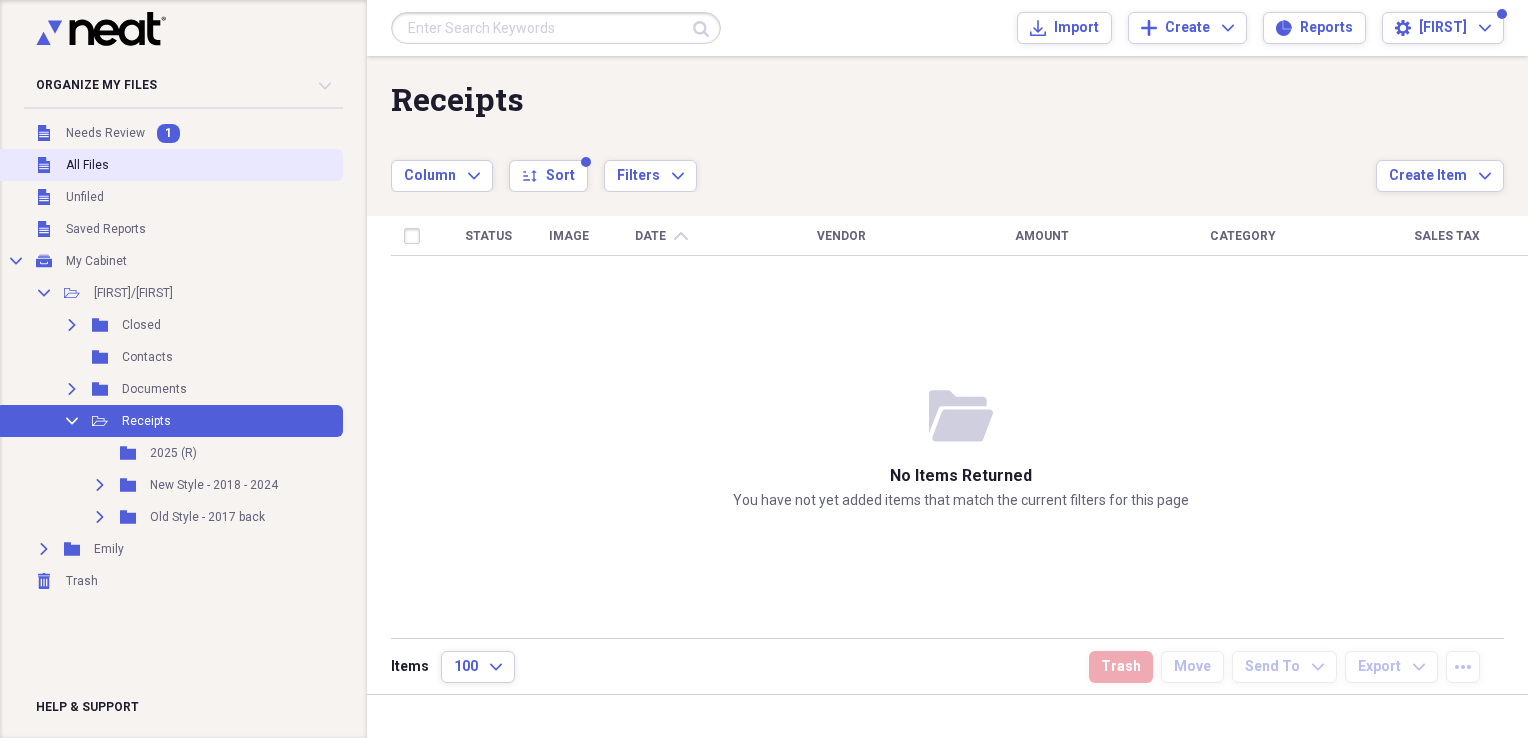 click on "All Files" at bounding box center (87, 165) 